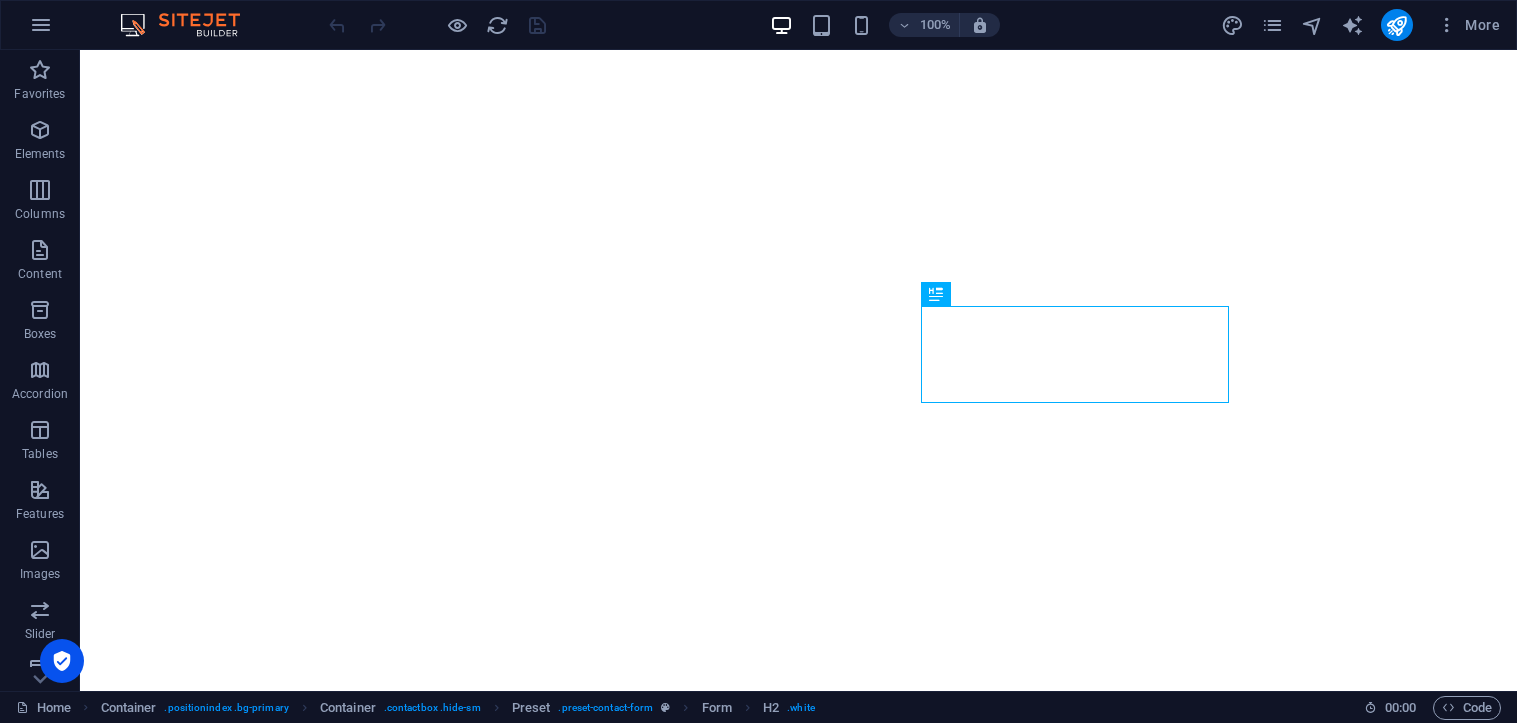 scroll, scrollTop: 0, scrollLeft: 0, axis: both 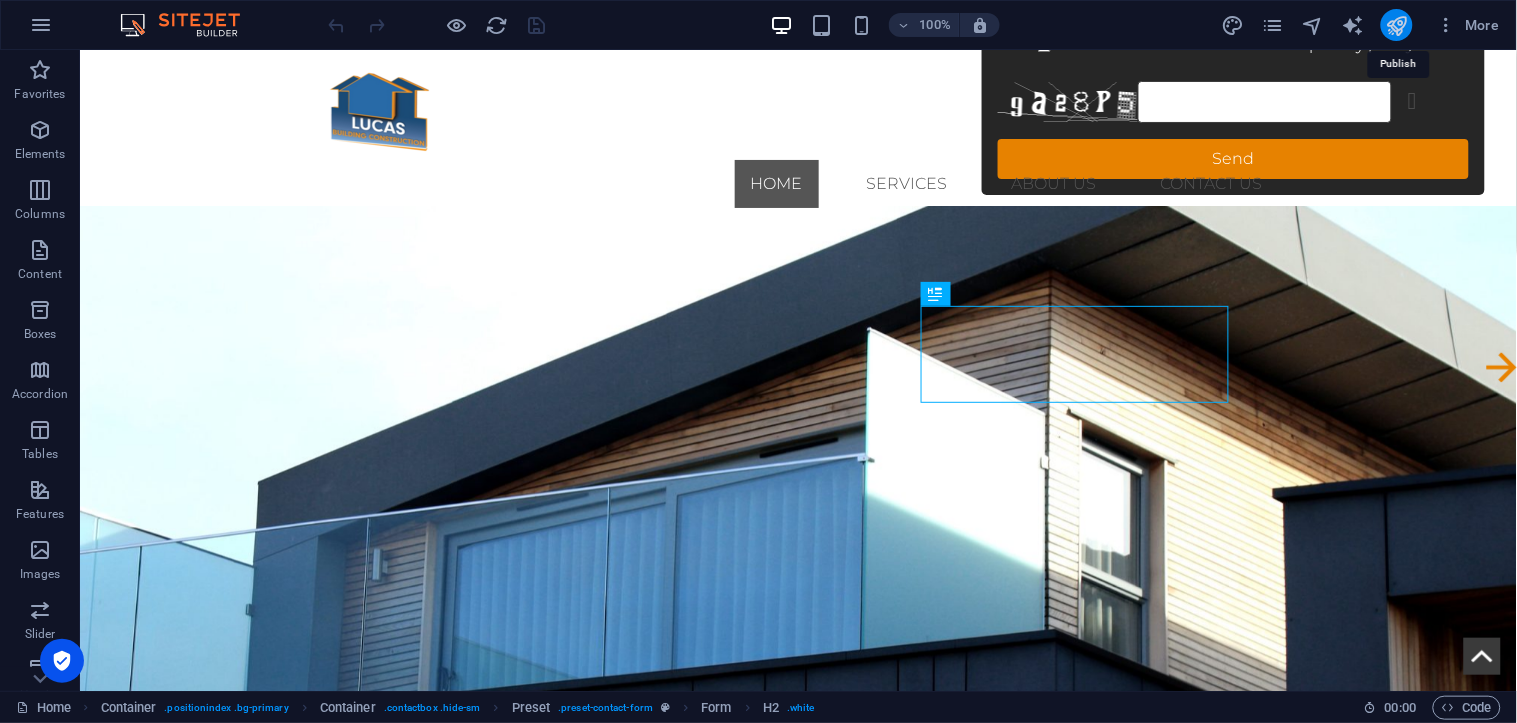 click at bounding box center [1396, 25] 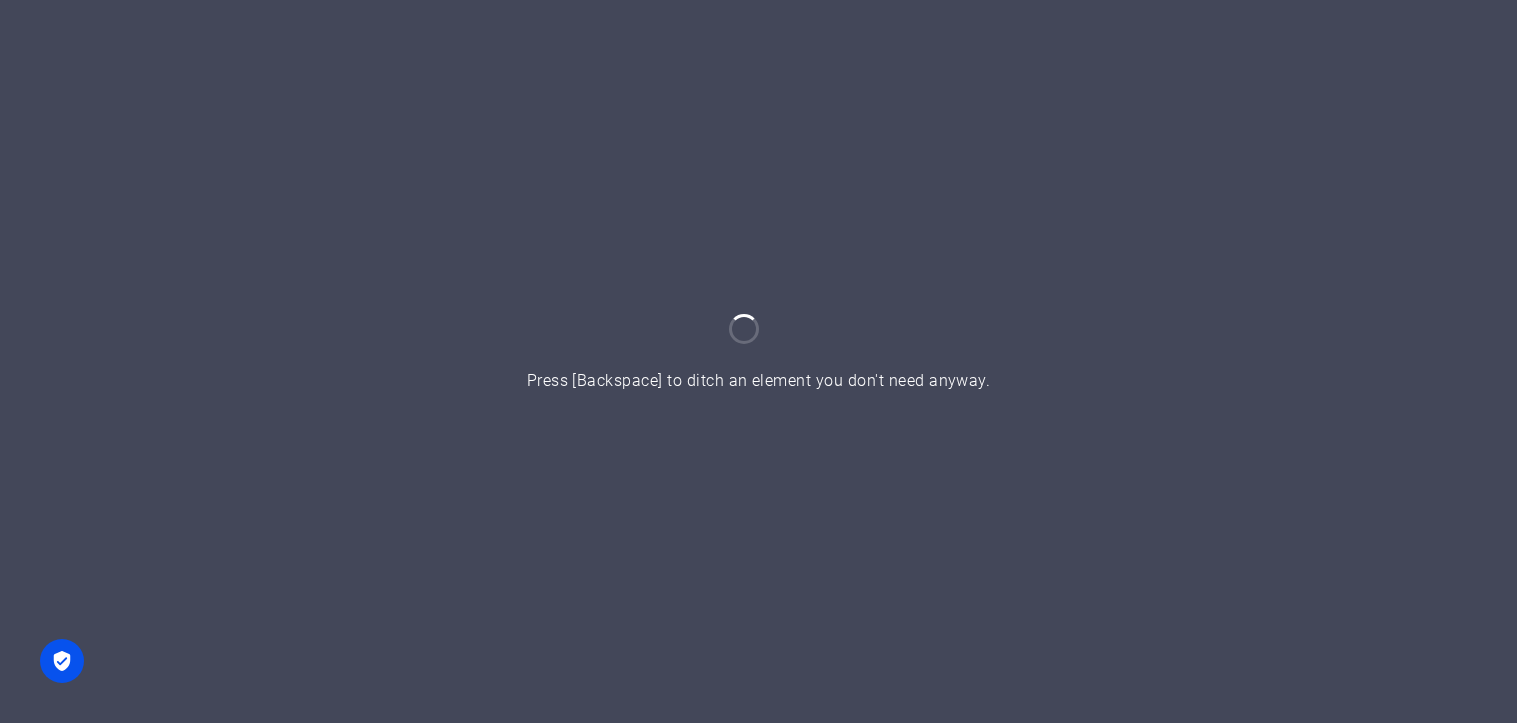 scroll, scrollTop: 0, scrollLeft: 0, axis: both 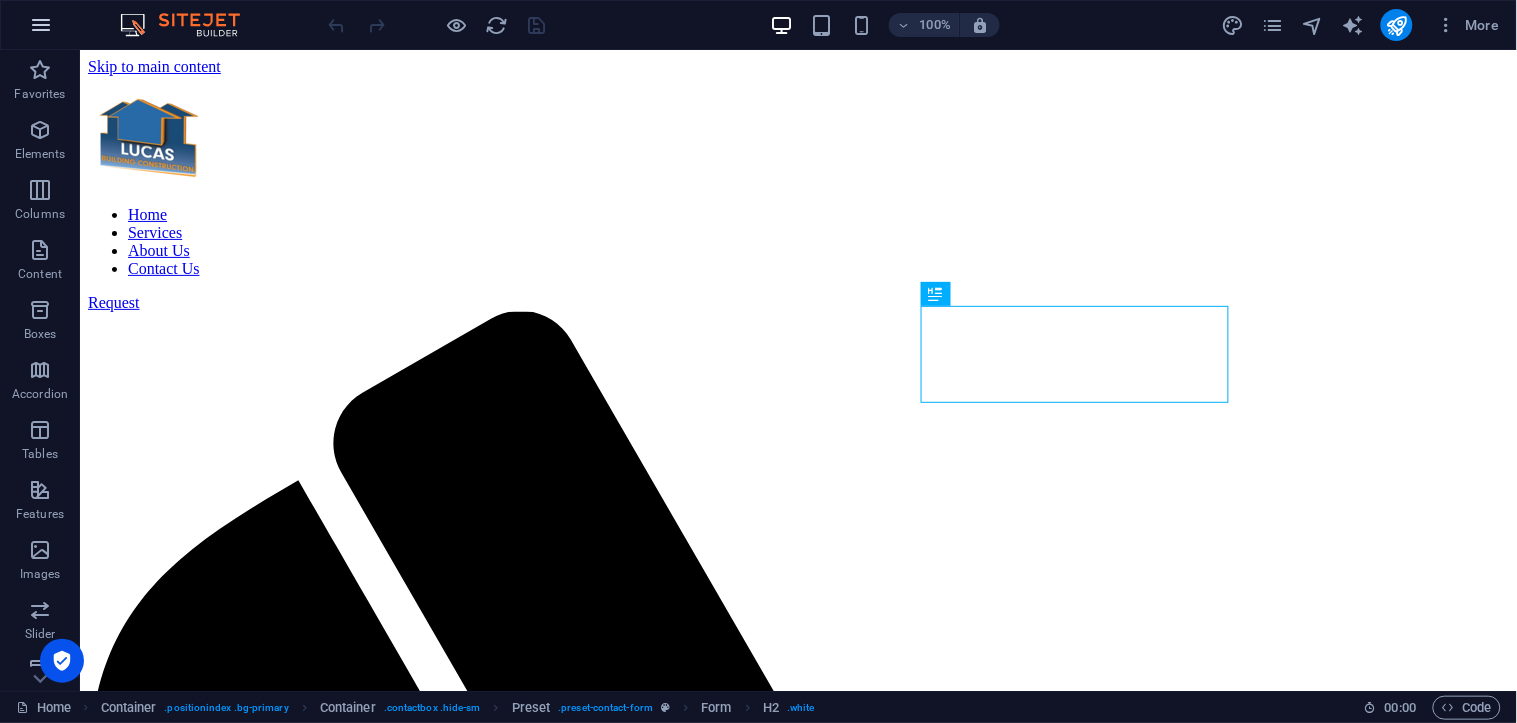click at bounding box center (41, 25) 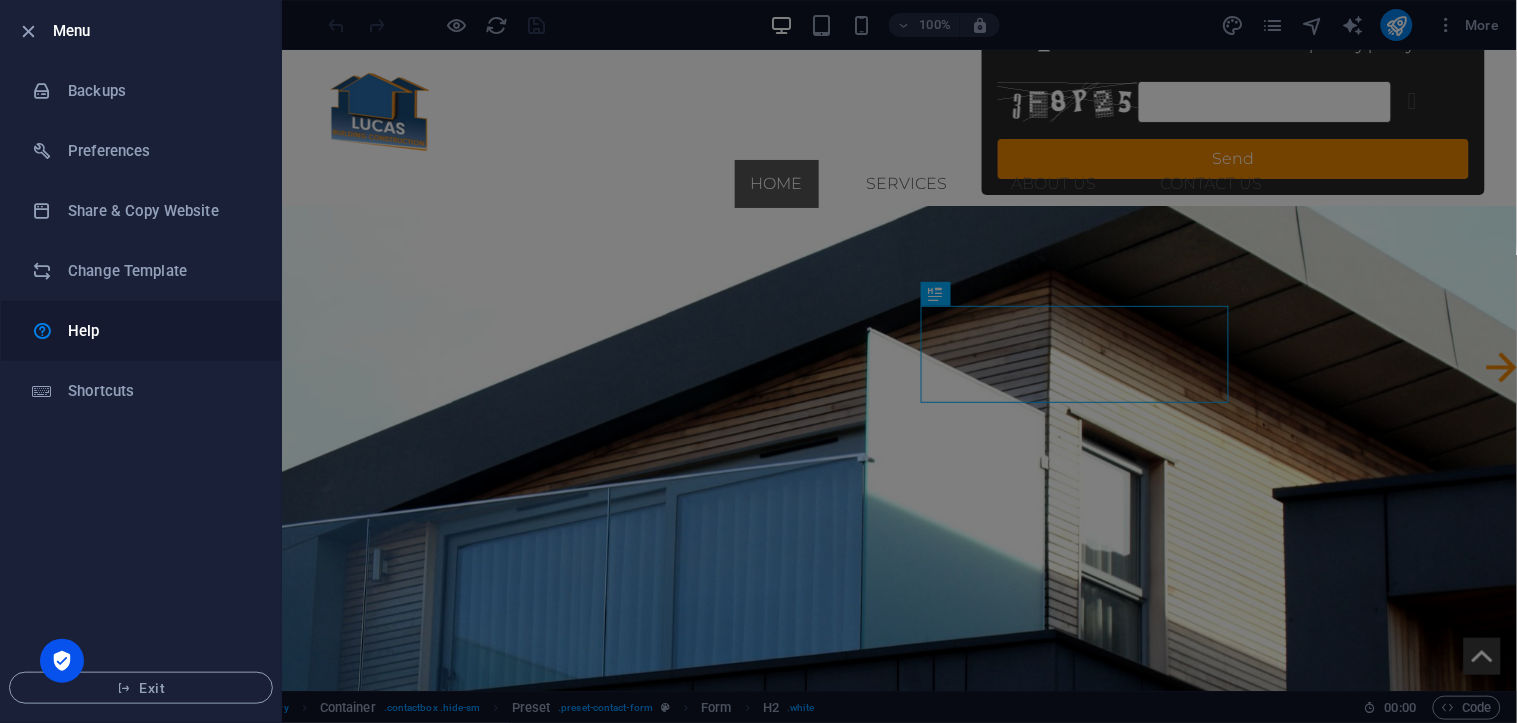 click on "Help" at bounding box center [141, 331] 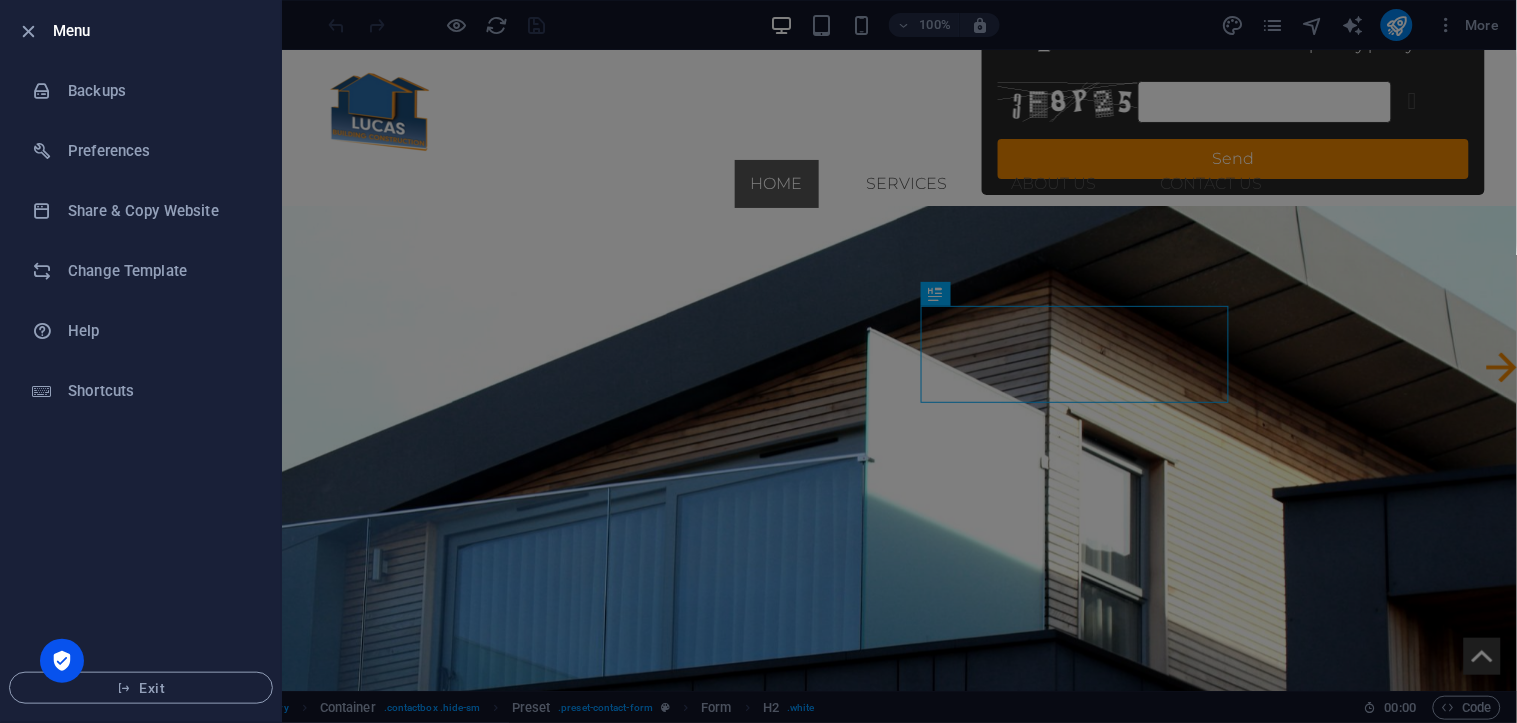 click at bounding box center (758, 361) 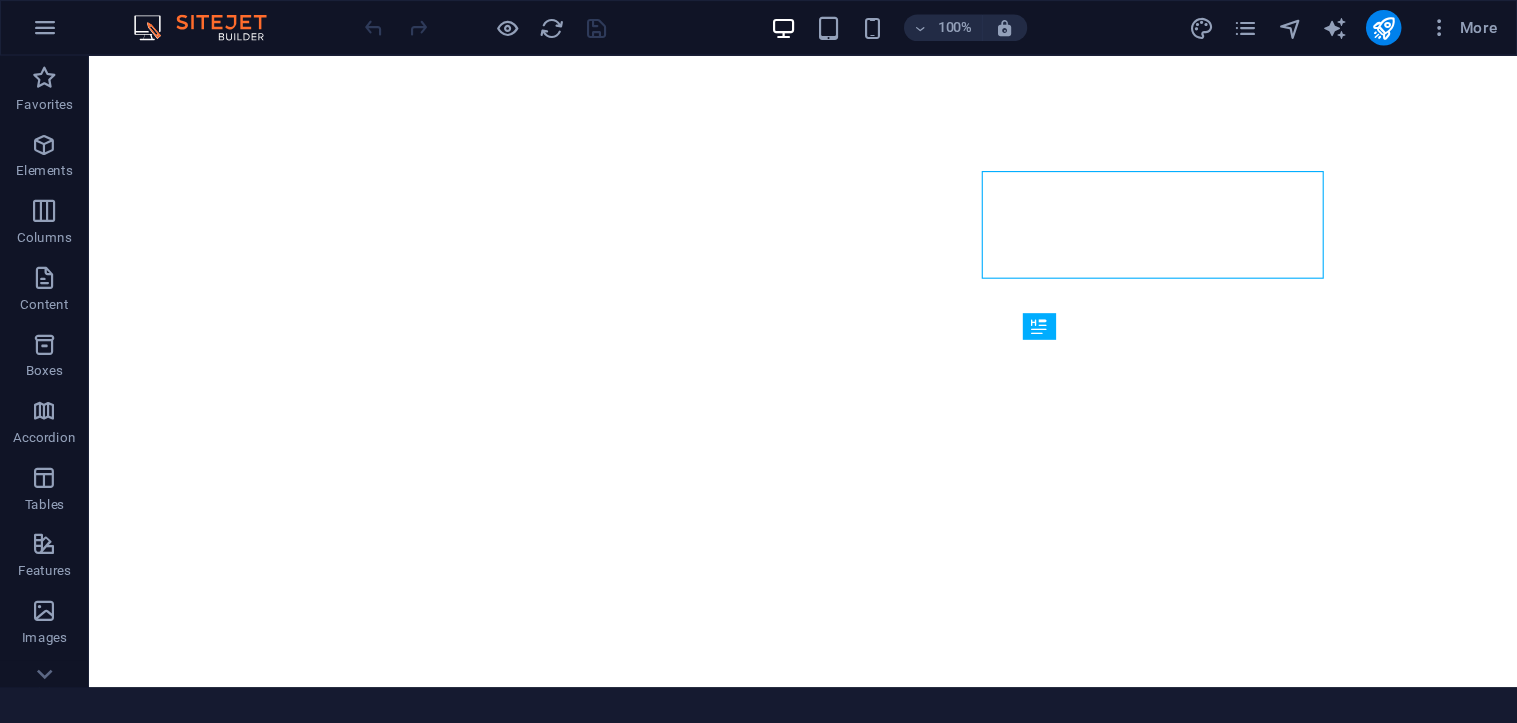scroll, scrollTop: 0, scrollLeft: 0, axis: both 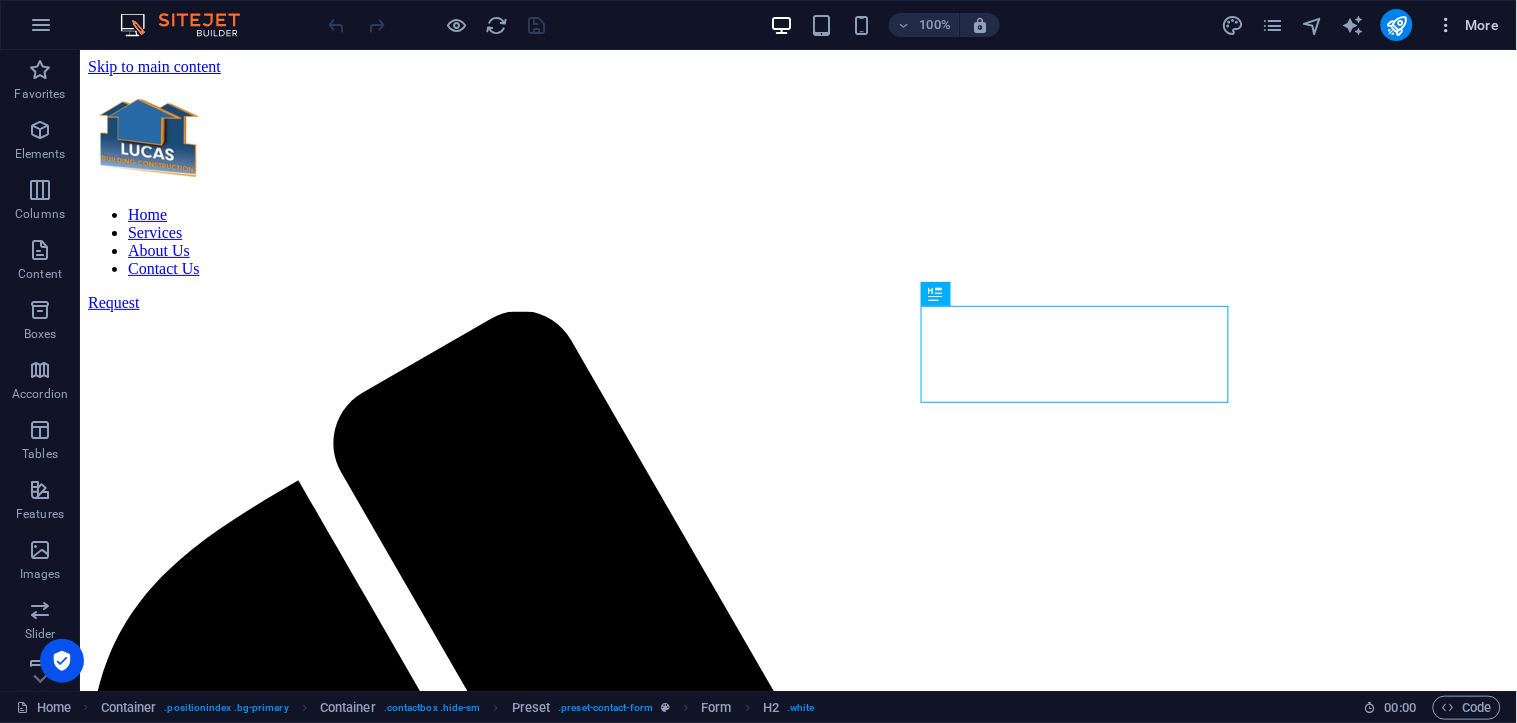 click on "More" at bounding box center [1468, 25] 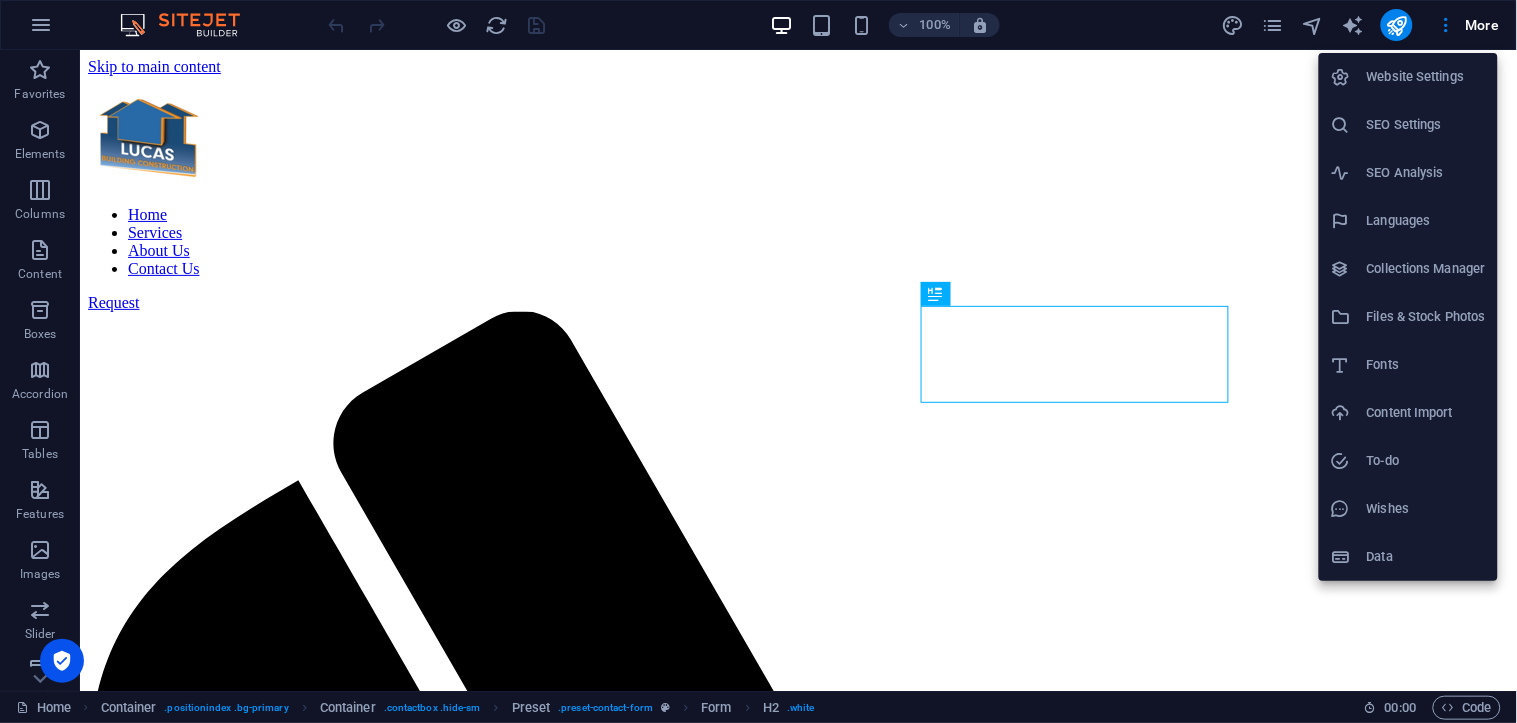 click on "SEO Settings" at bounding box center (1426, 125) 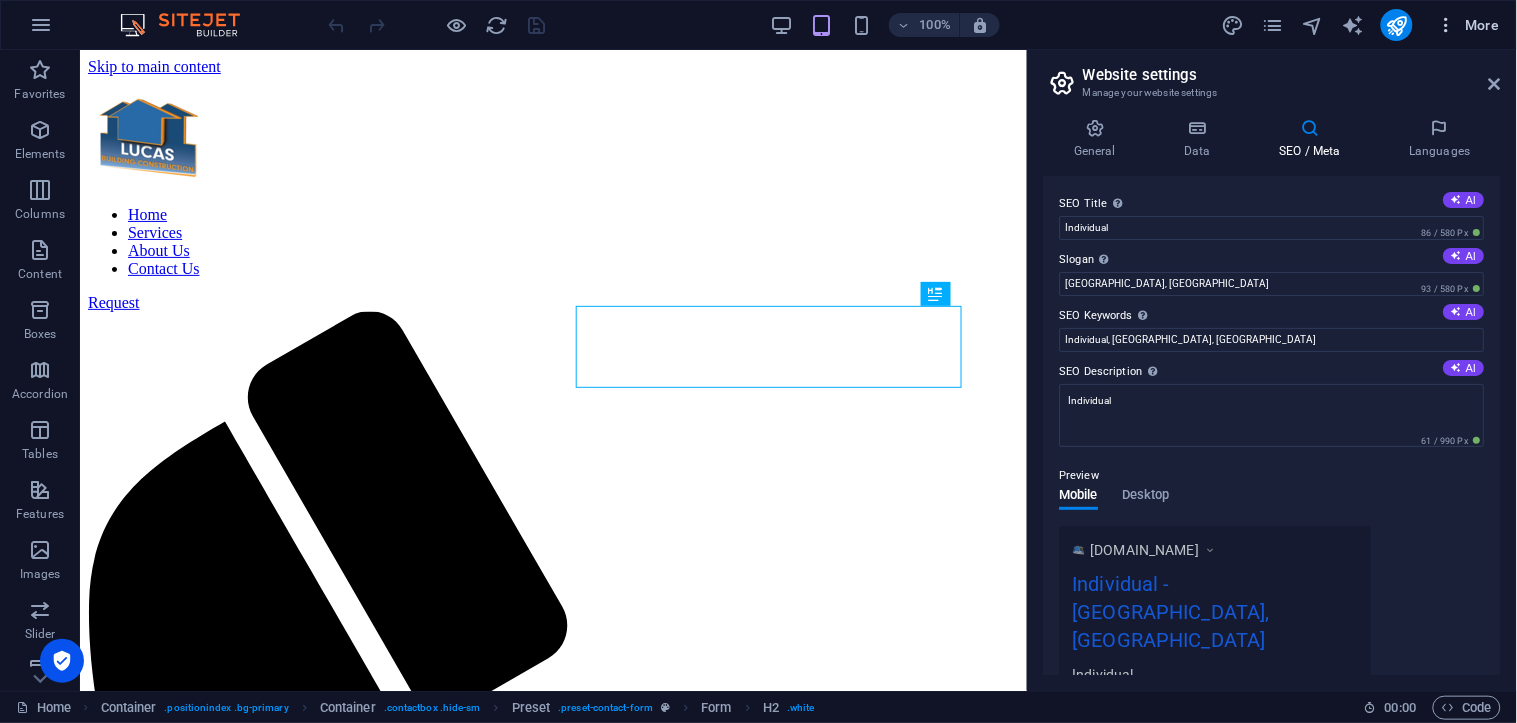 click on "More" at bounding box center [1468, 25] 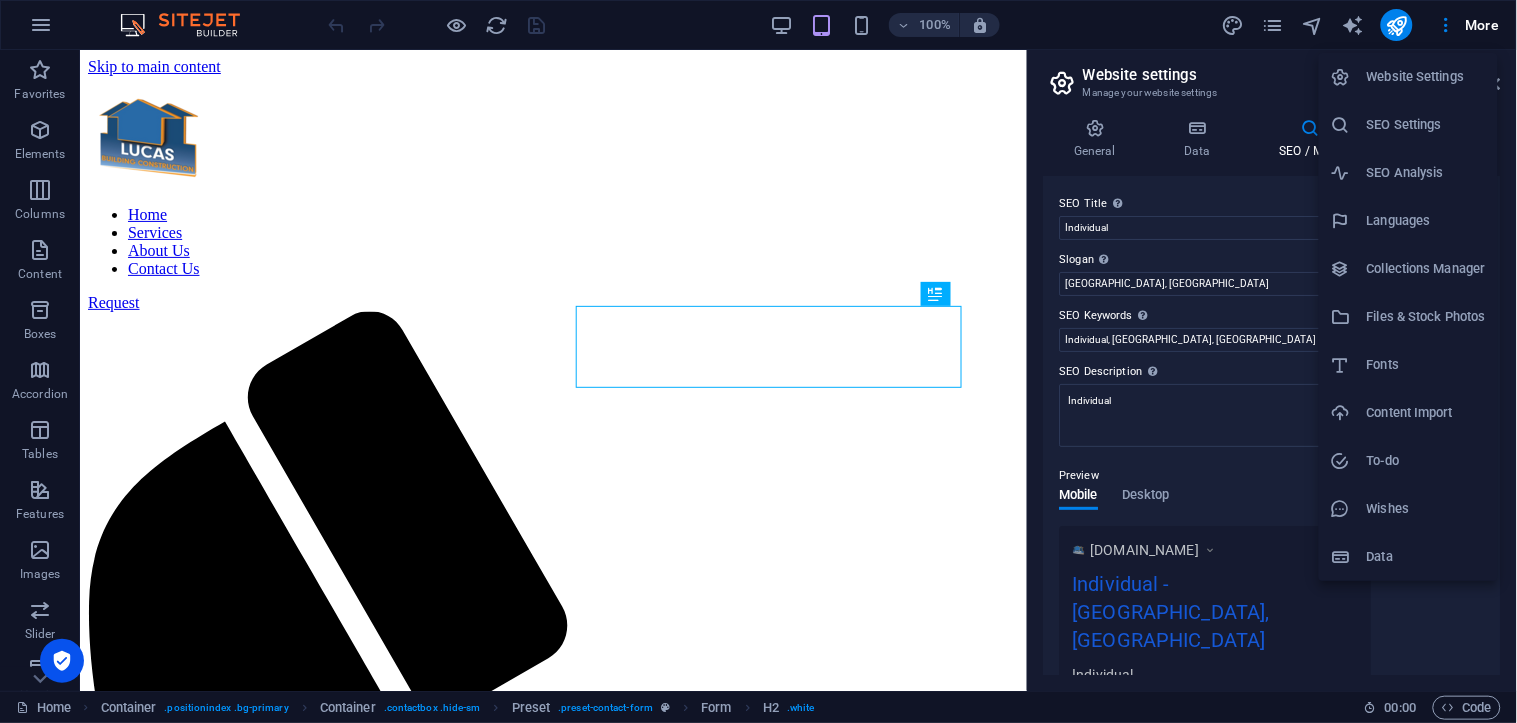 click on "Data" at bounding box center [1426, 557] 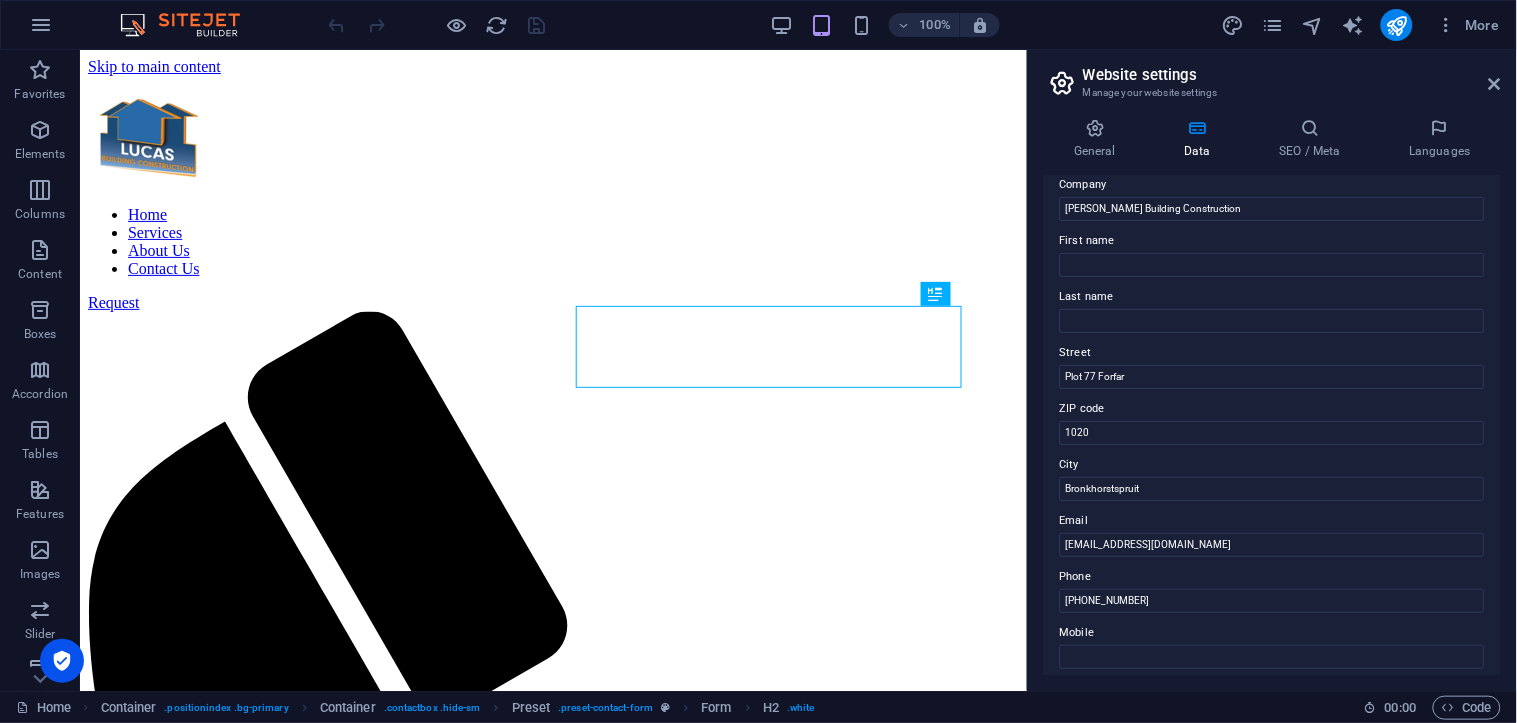 scroll, scrollTop: 0, scrollLeft: 0, axis: both 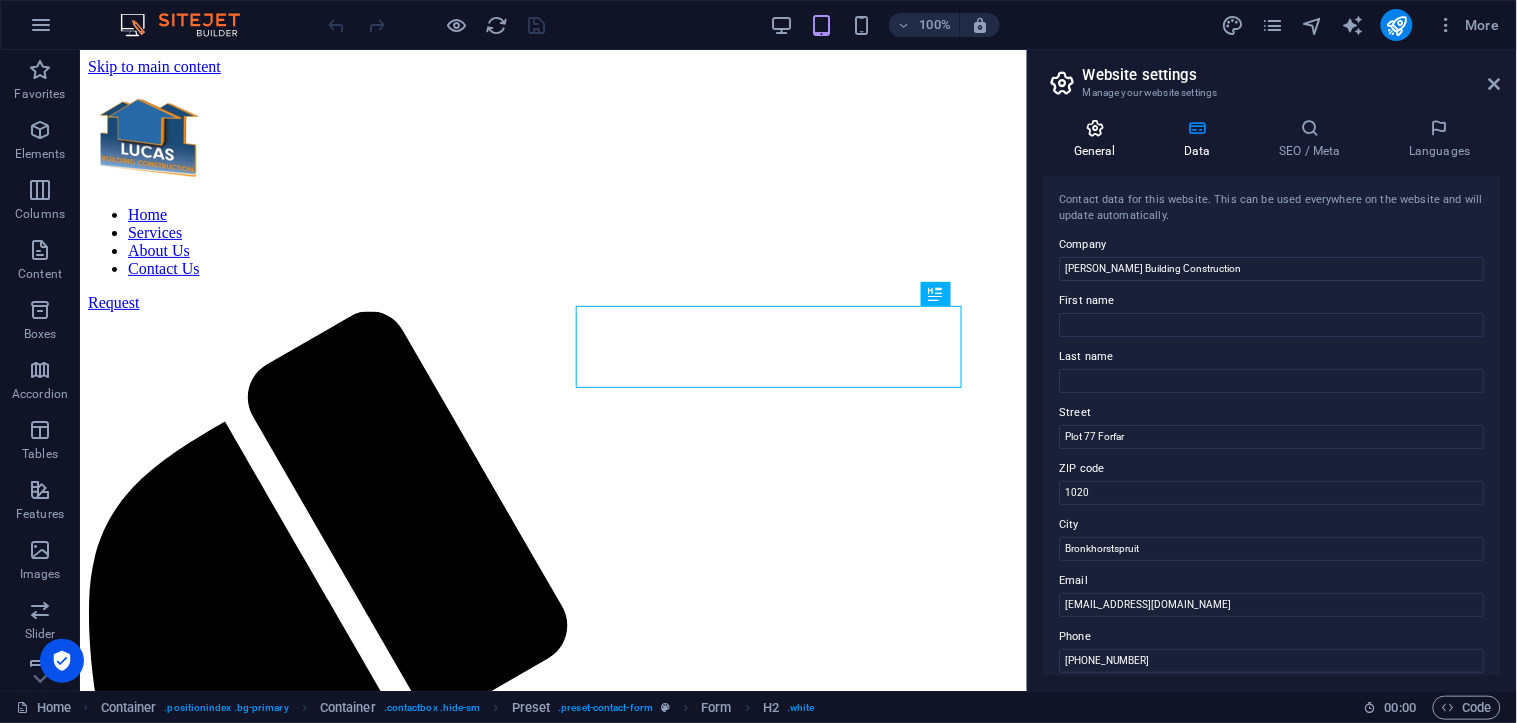 click at bounding box center [1095, 128] 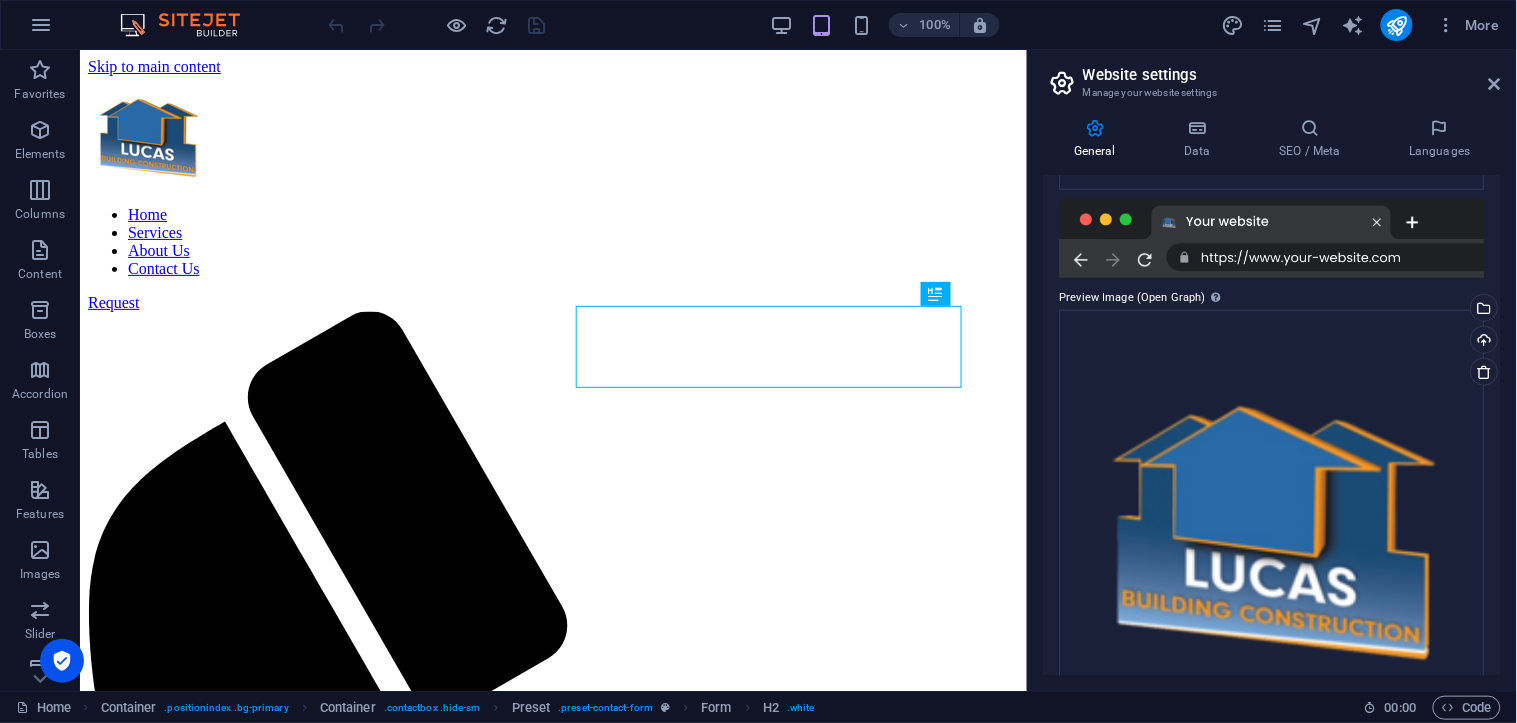 scroll, scrollTop: 472, scrollLeft: 0, axis: vertical 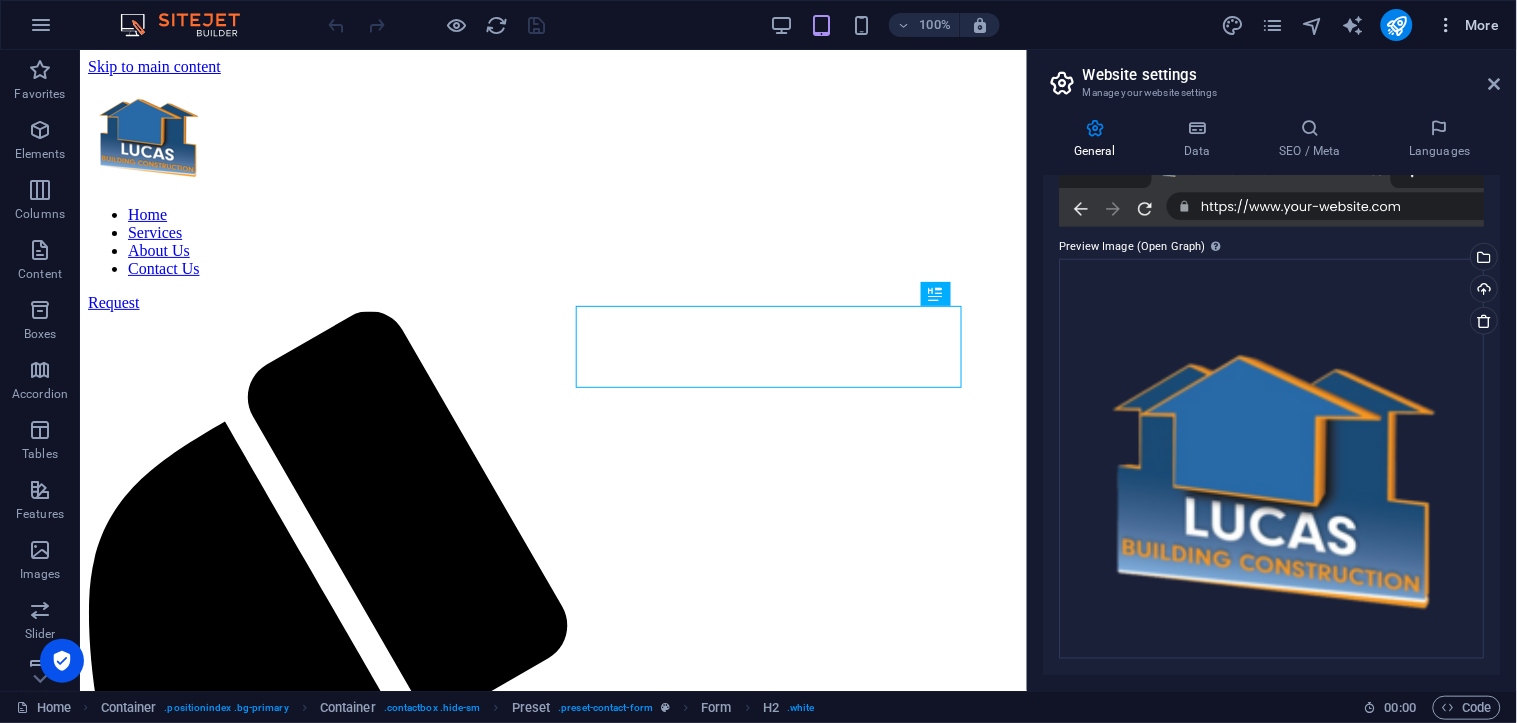 click on "More" at bounding box center [1468, 25] 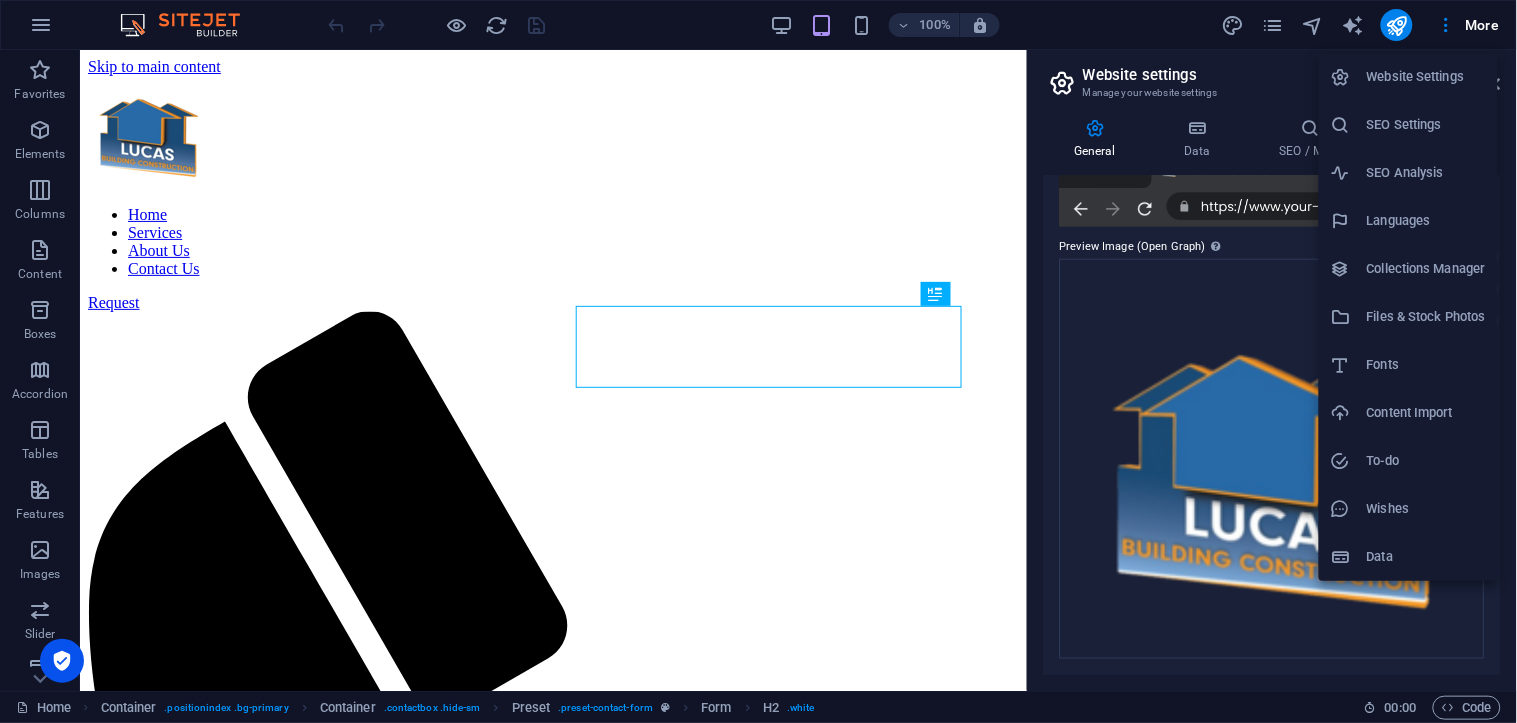 click on "SEO Settings" at bounding box center [1426, 125] 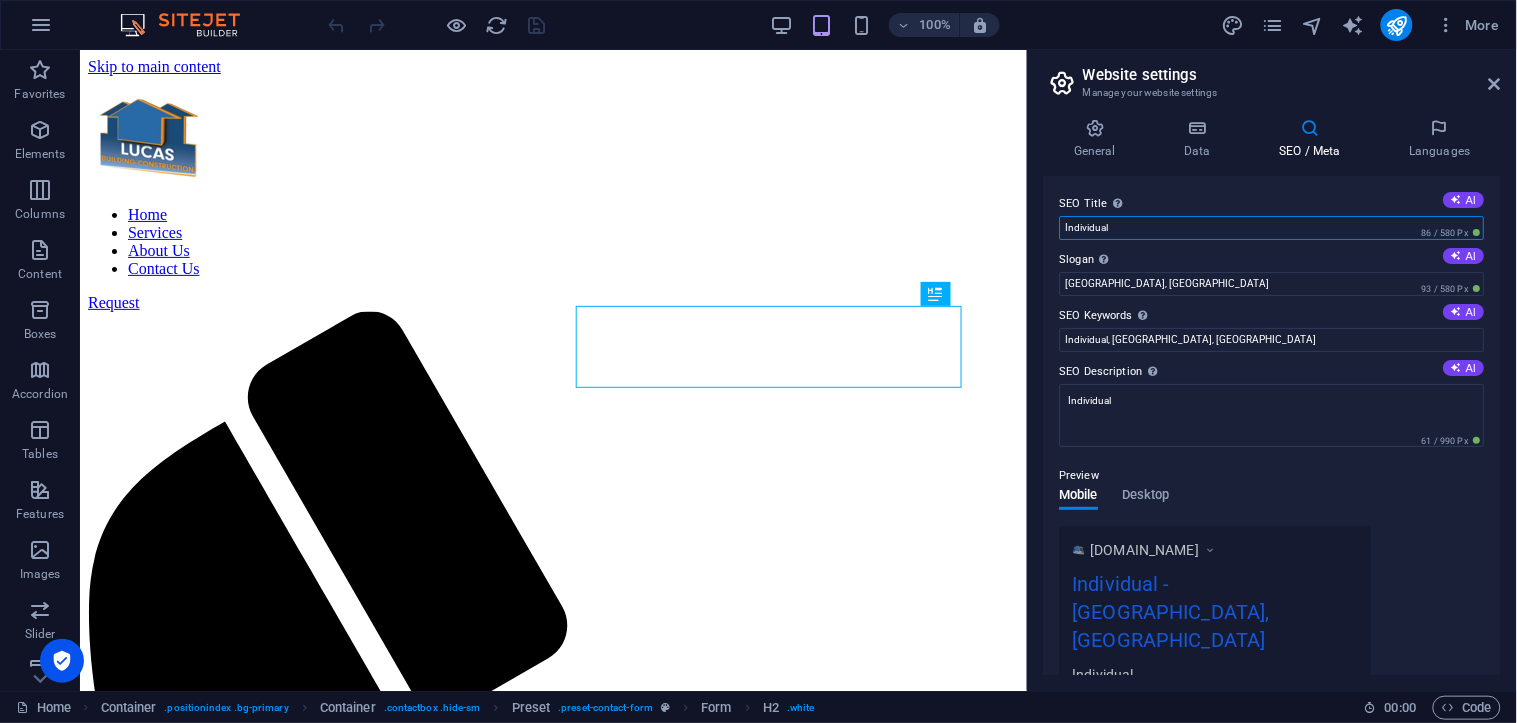 click on "Individual" at bounding box center (1272, 228) 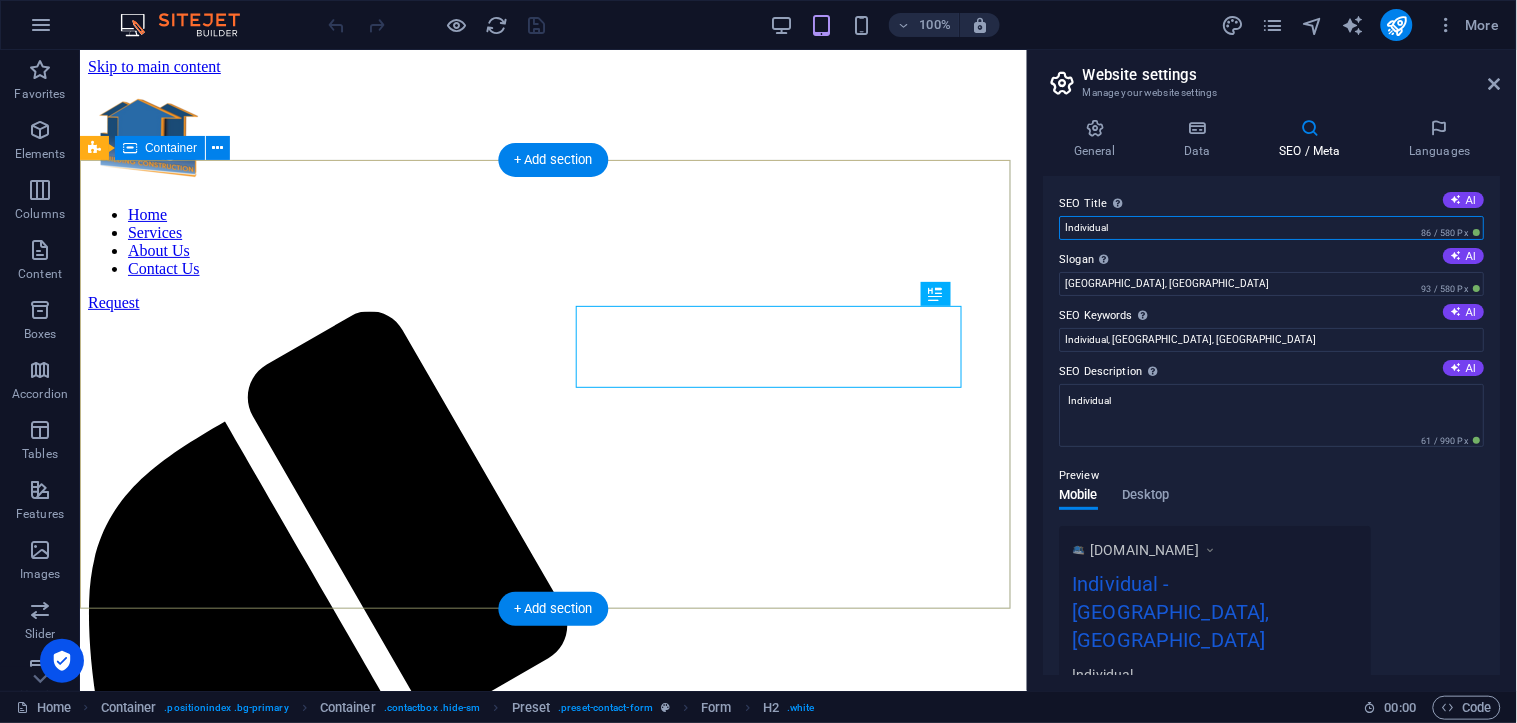 drag, startPoint x: 1212, startPoint y: 273, endPoint x: 860, endPoint y: 237, distance: 353.83612 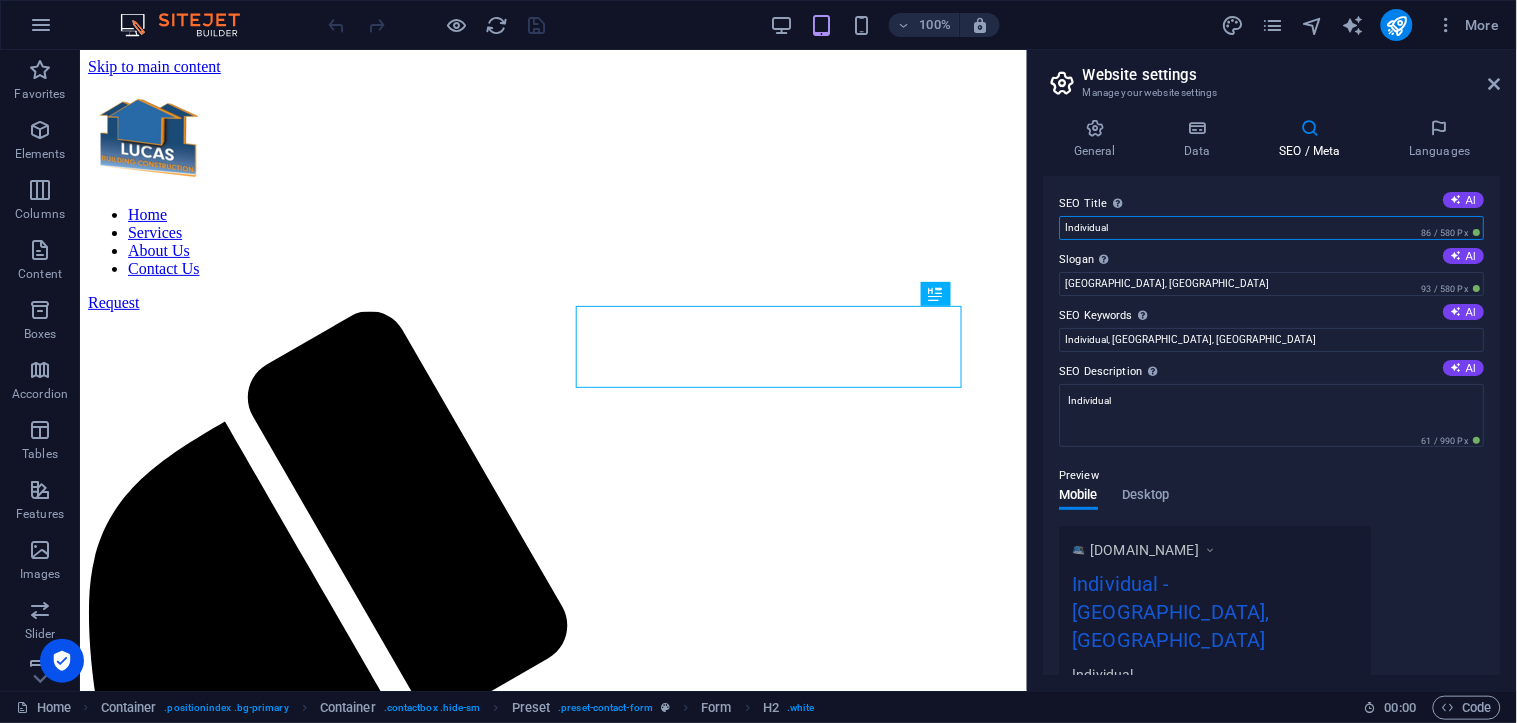 click on "Individual" at bounding box center [1272, 228] 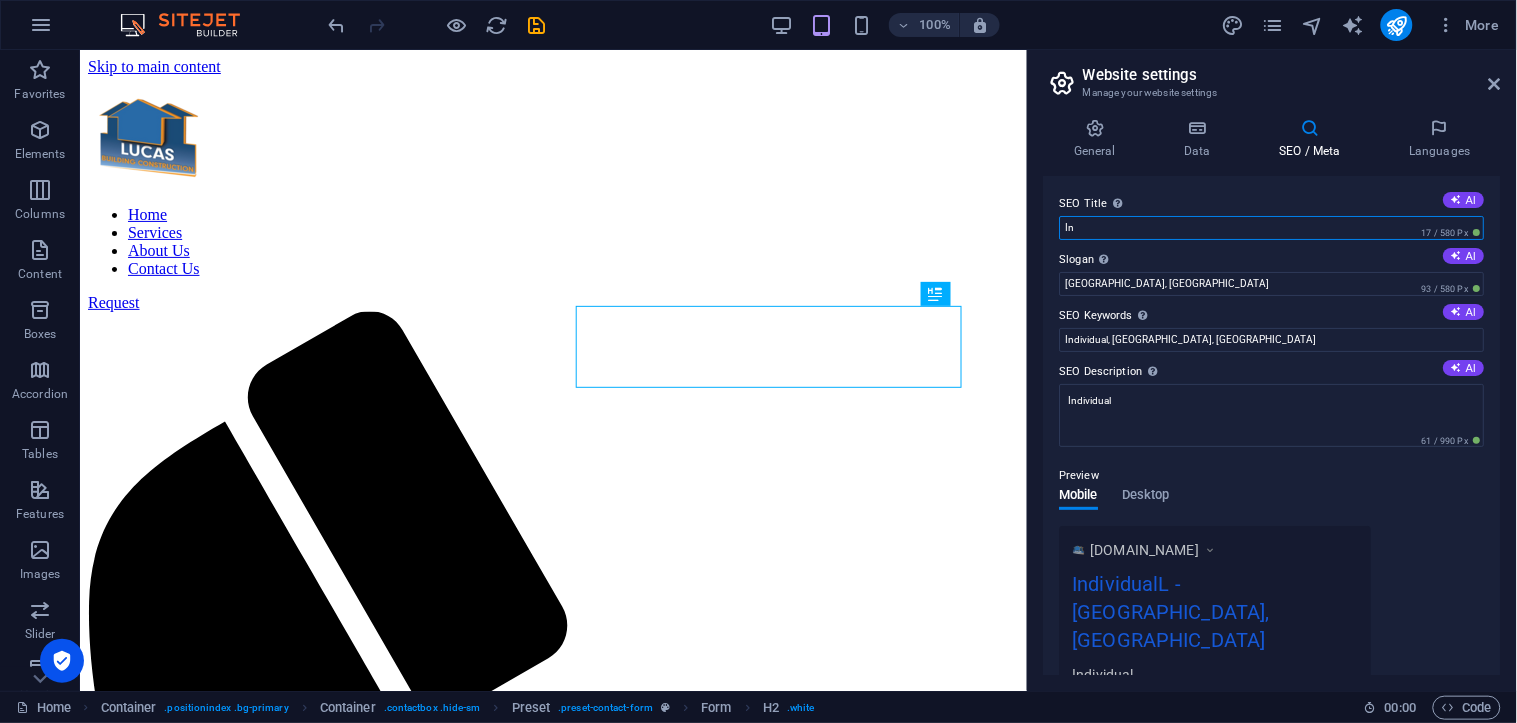 type on "I" 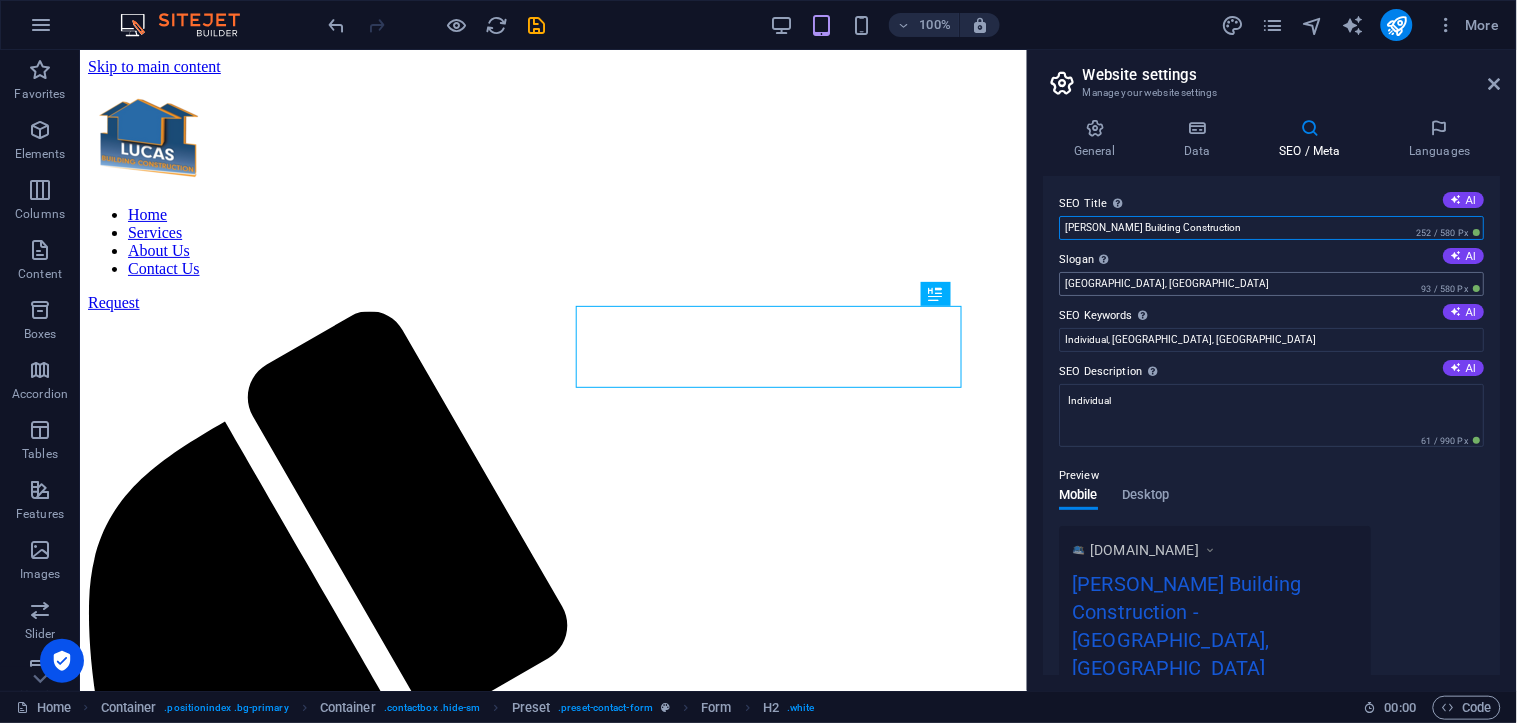 type on "[PERSON_NAME] Building Construction" 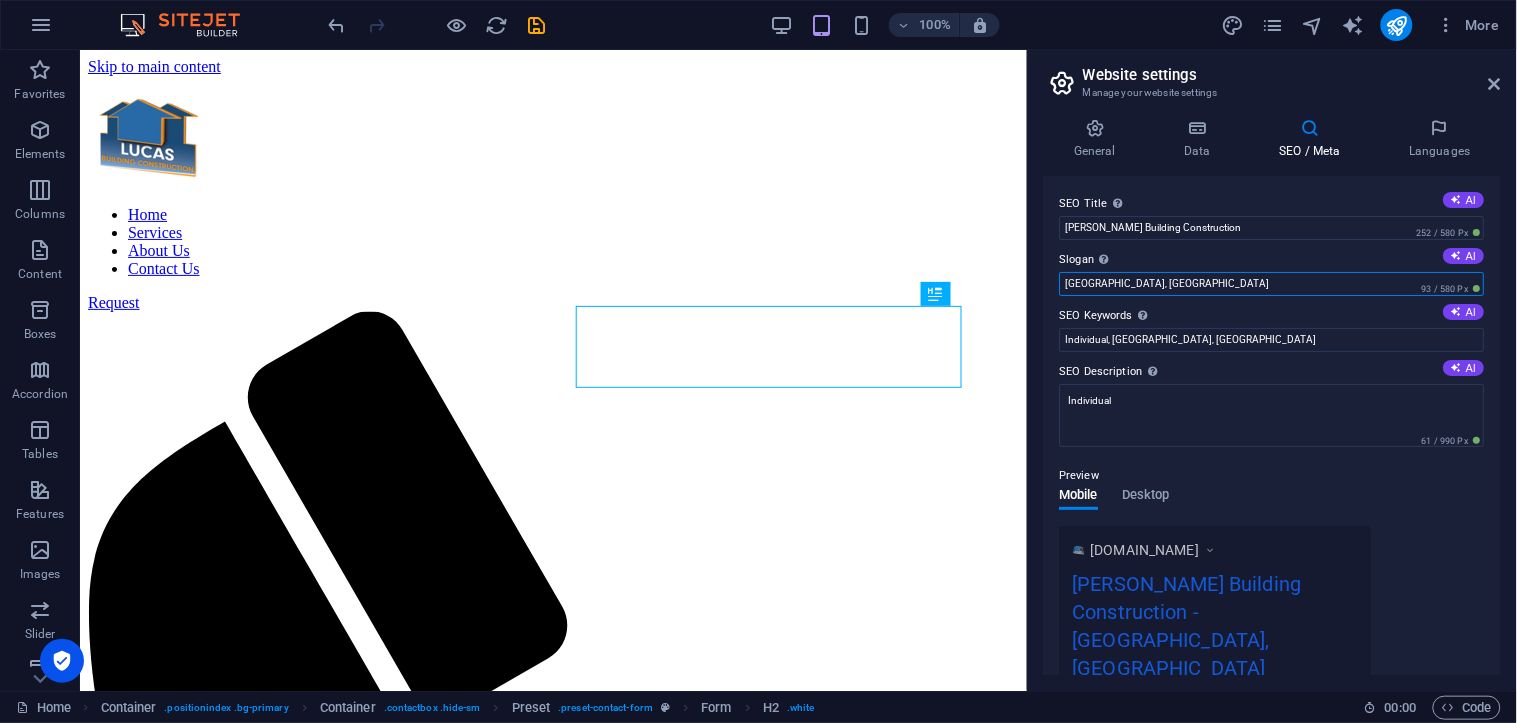 click on "Austin, TX" at bounding box center (1272, 284) 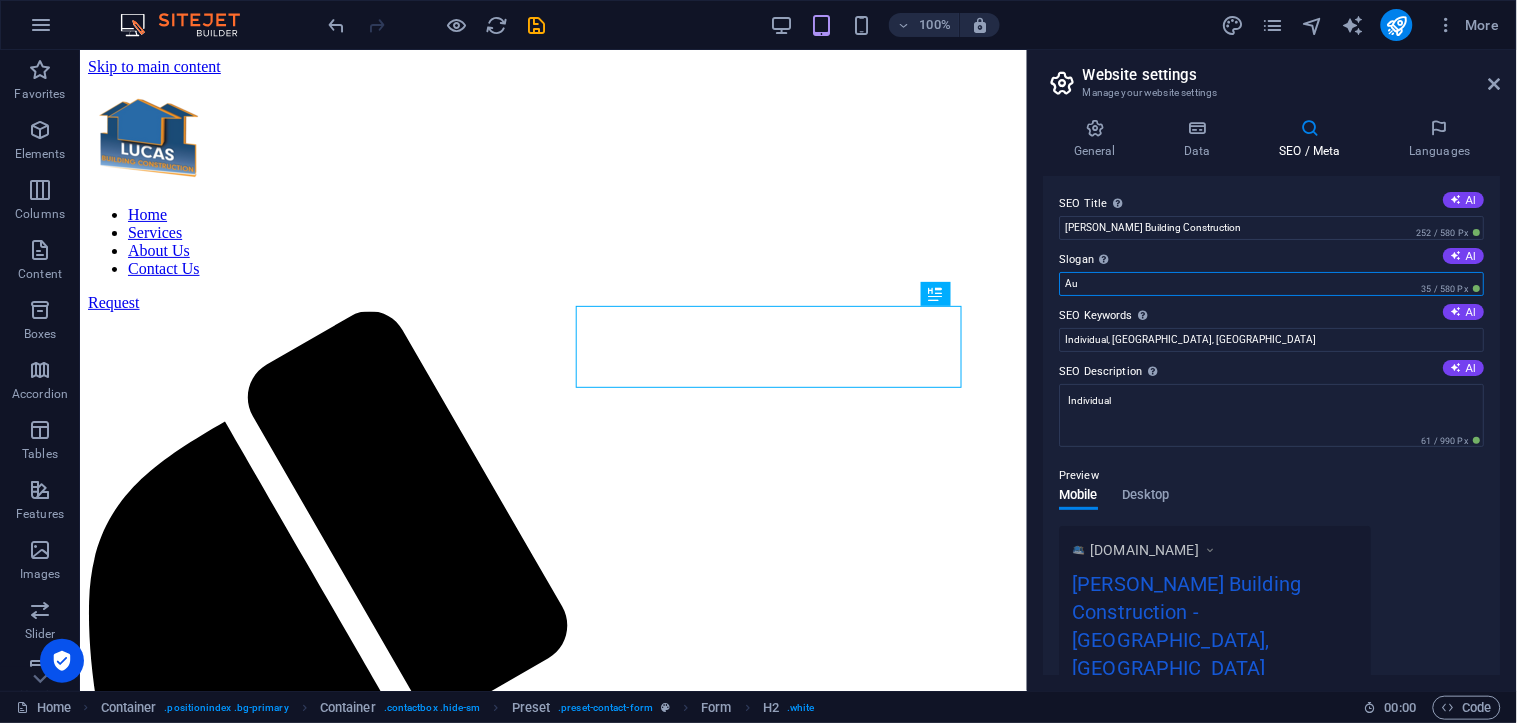 type on "A" 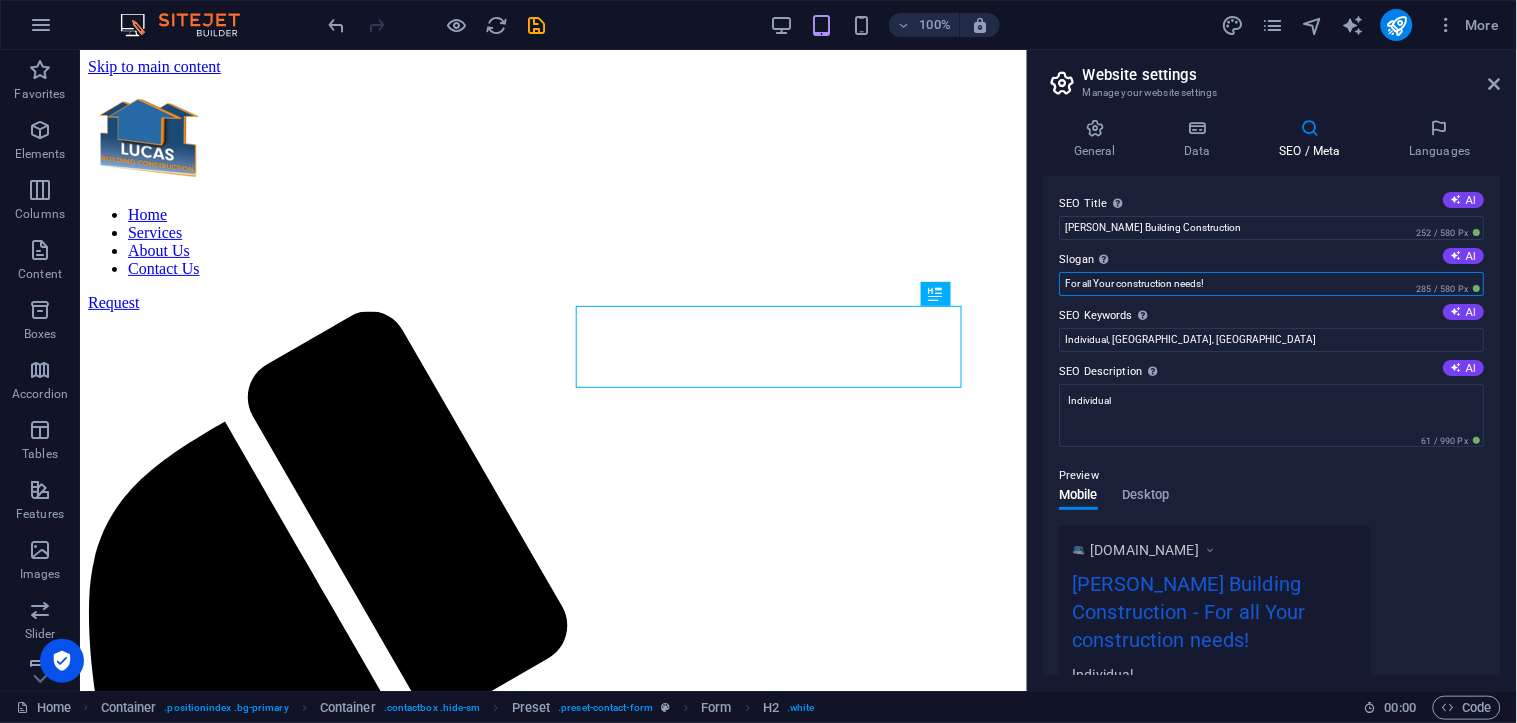 click on "For all Your construction needs!" at bounding box center [1272, 284] 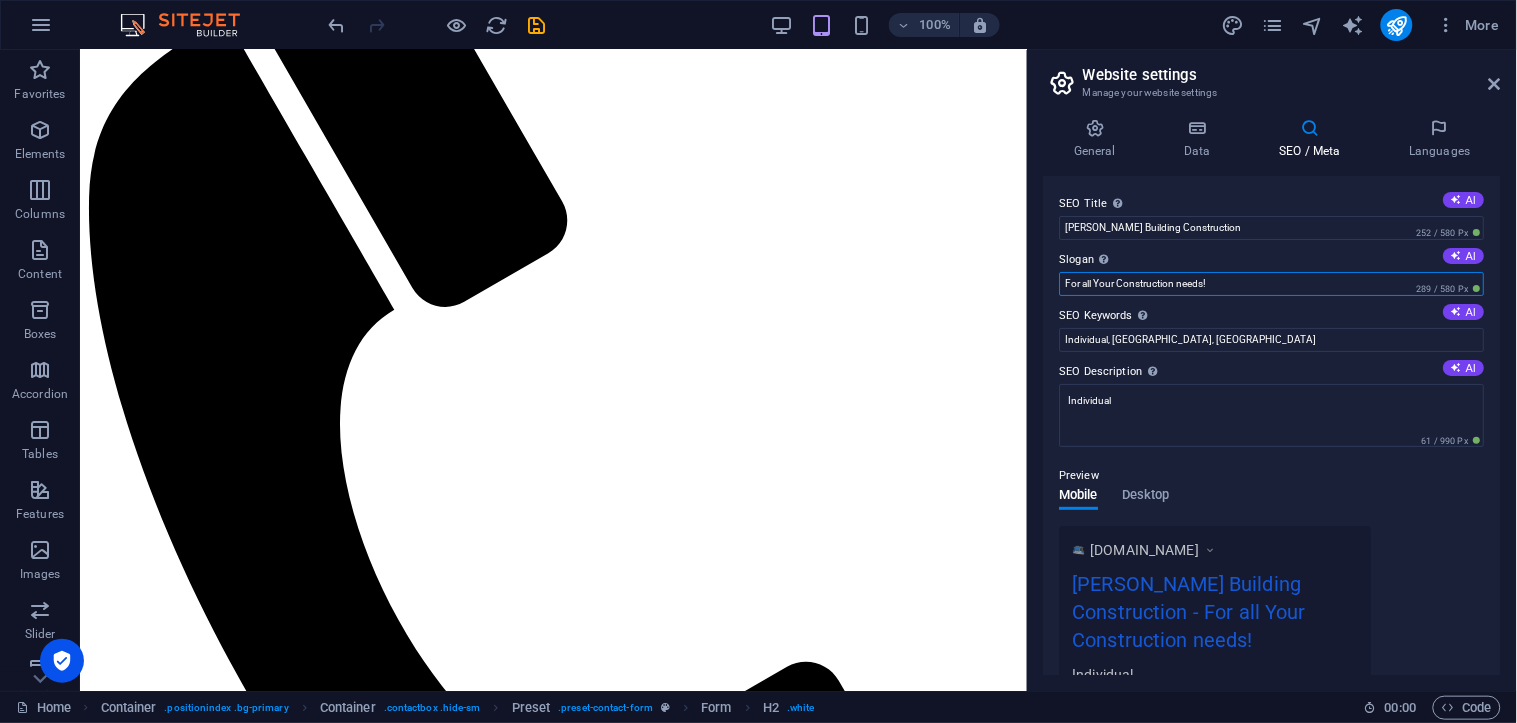 scroll, scrollTop: 417, scrollLeft: 0, axis: vertical 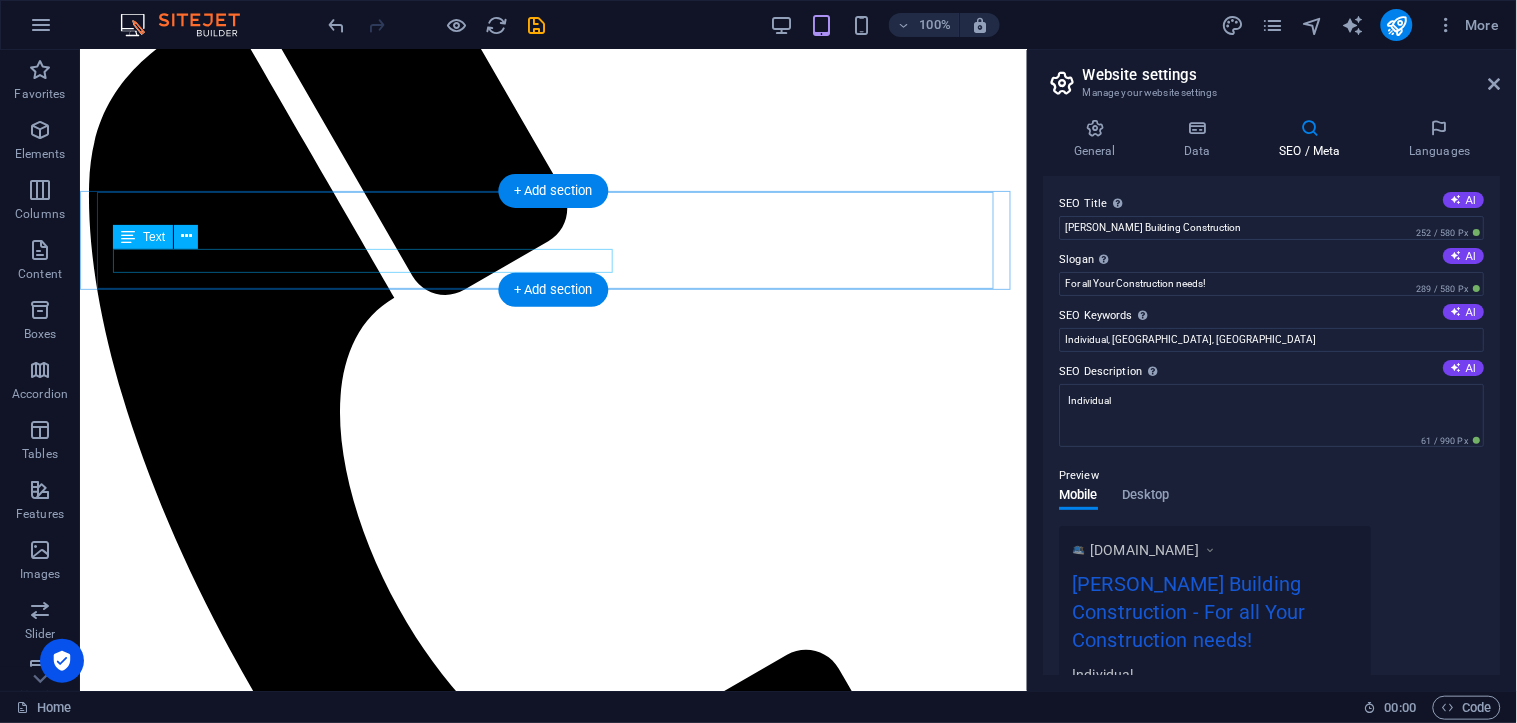 click on "Your Trusted Partner for Home Repairs & Maintenance" at bounding box center (552, 1955) 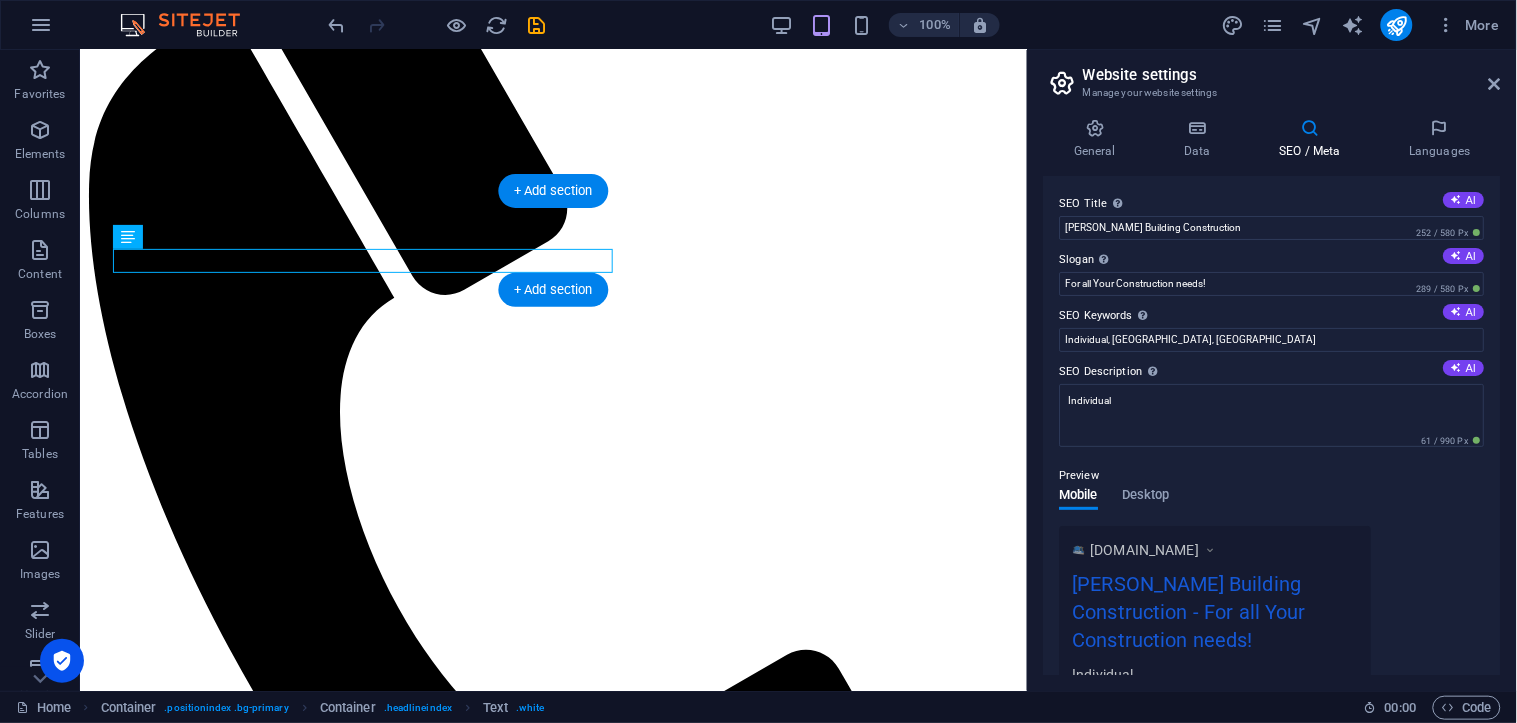 drag, startPoint x: 542, startPoint y: 254, endPoint x: 211, endPoint y: 262, distance: 331.09665 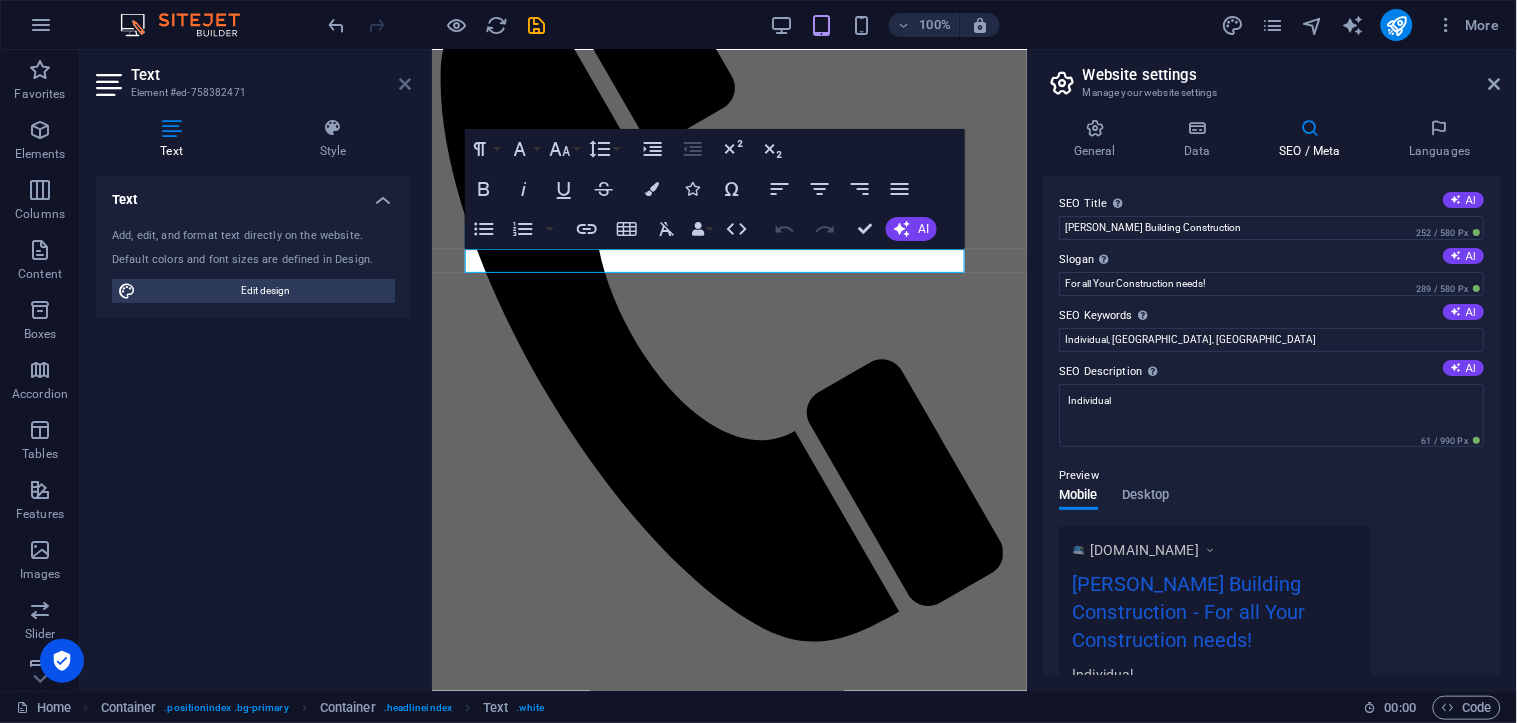 click at bounding box center [405, 84] 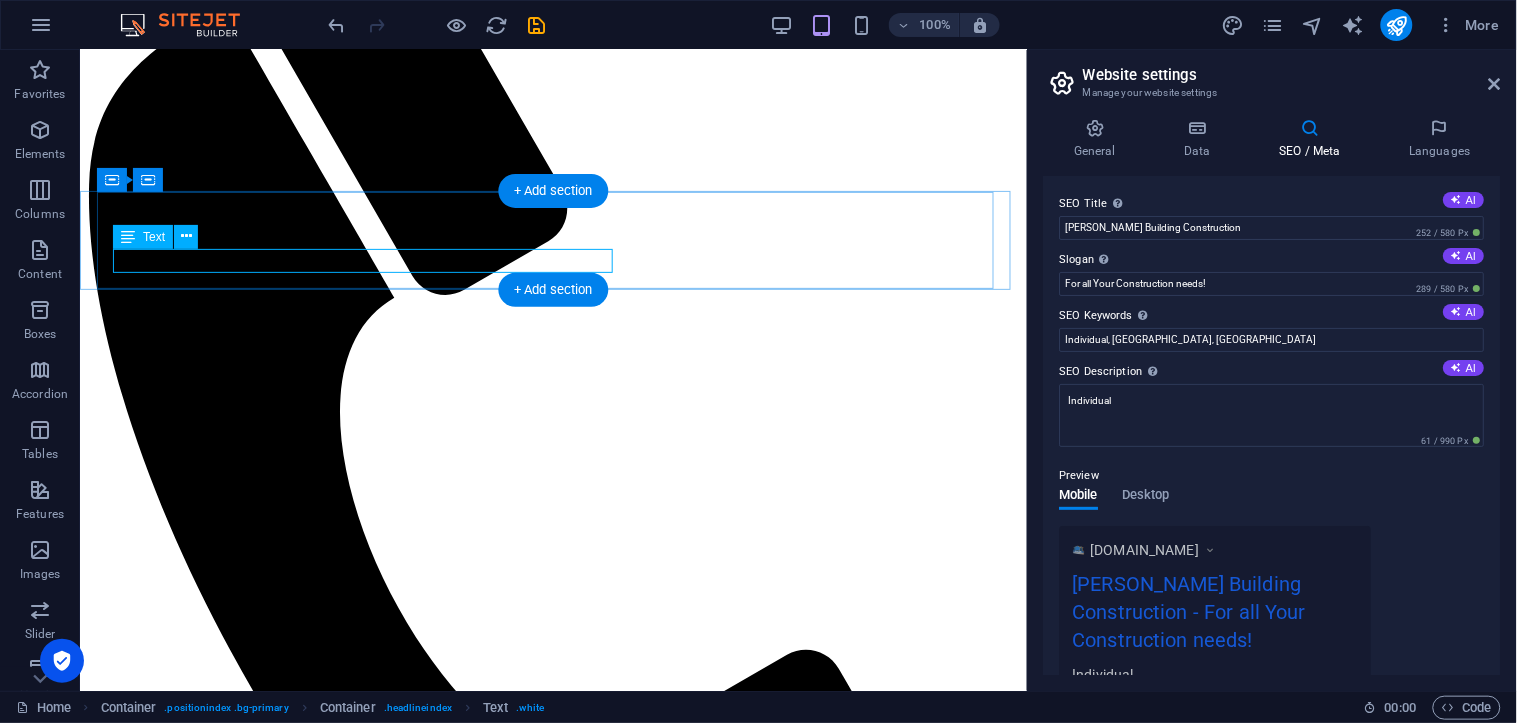click on "Your Trusted Partner for Home Repairs & Maintenance" at bounding box center (552, 1955) 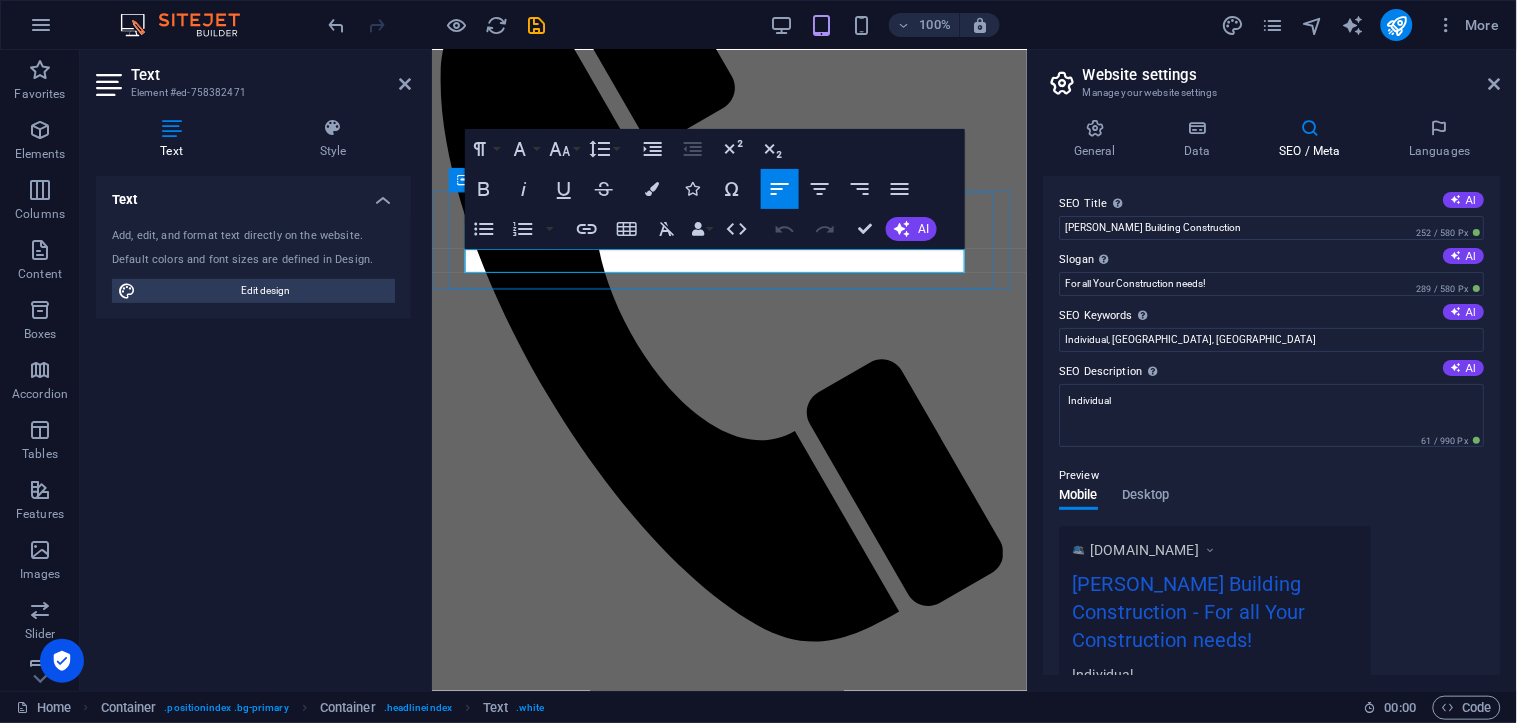 click on "Your Trusted Partner for Home Repairs & Maintenance" at bounding box center (728, 1487) 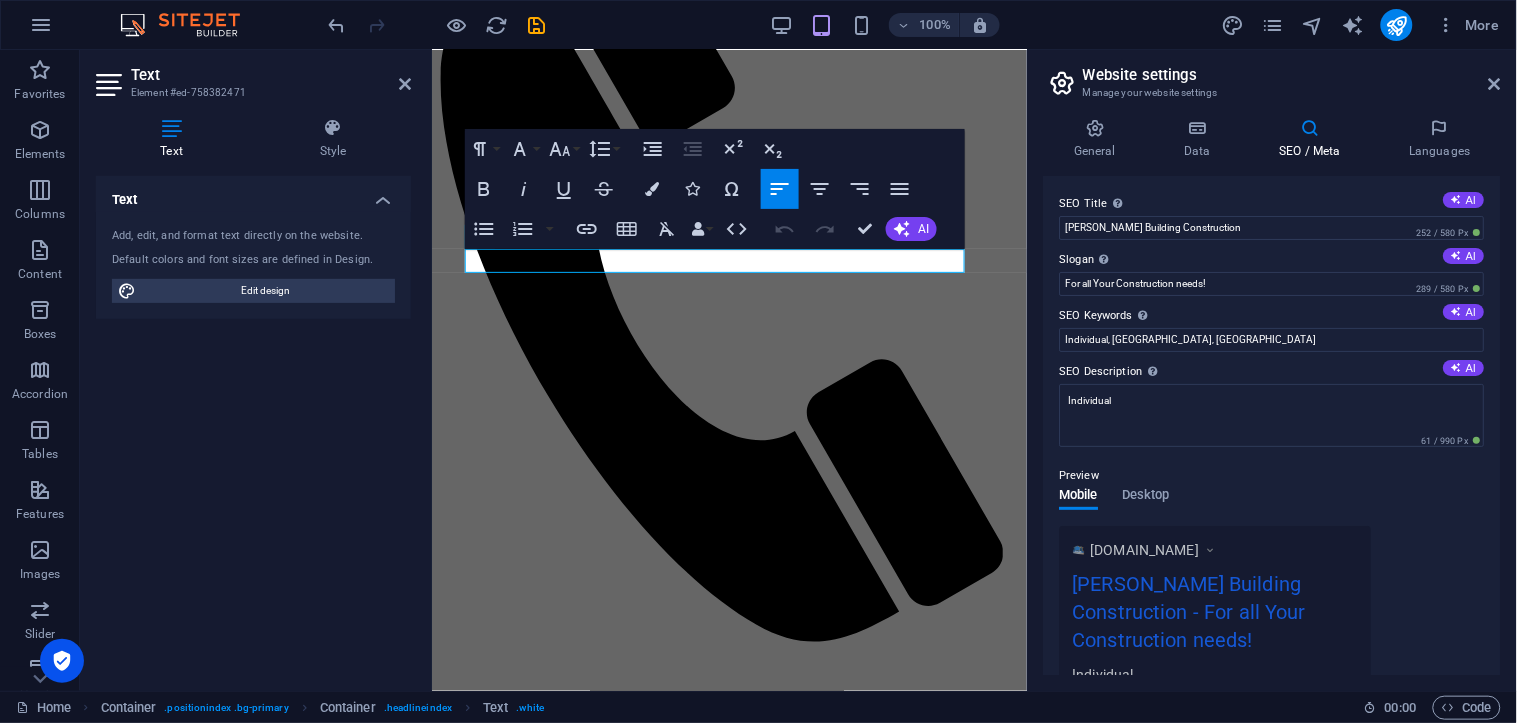 click on "Text" at bounding box center [271, 75] 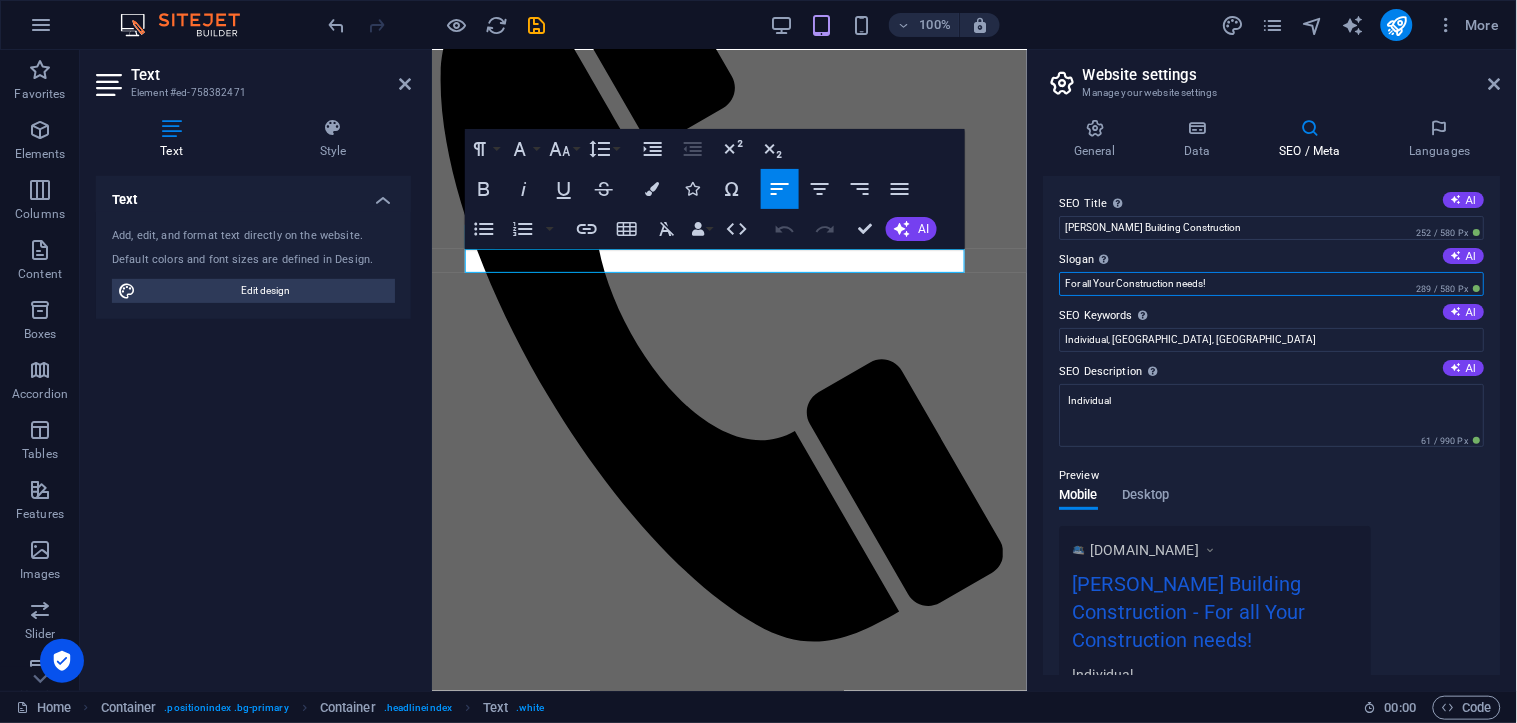 click on "For all Your Construction needs!" at bounding box center [1272, 284] 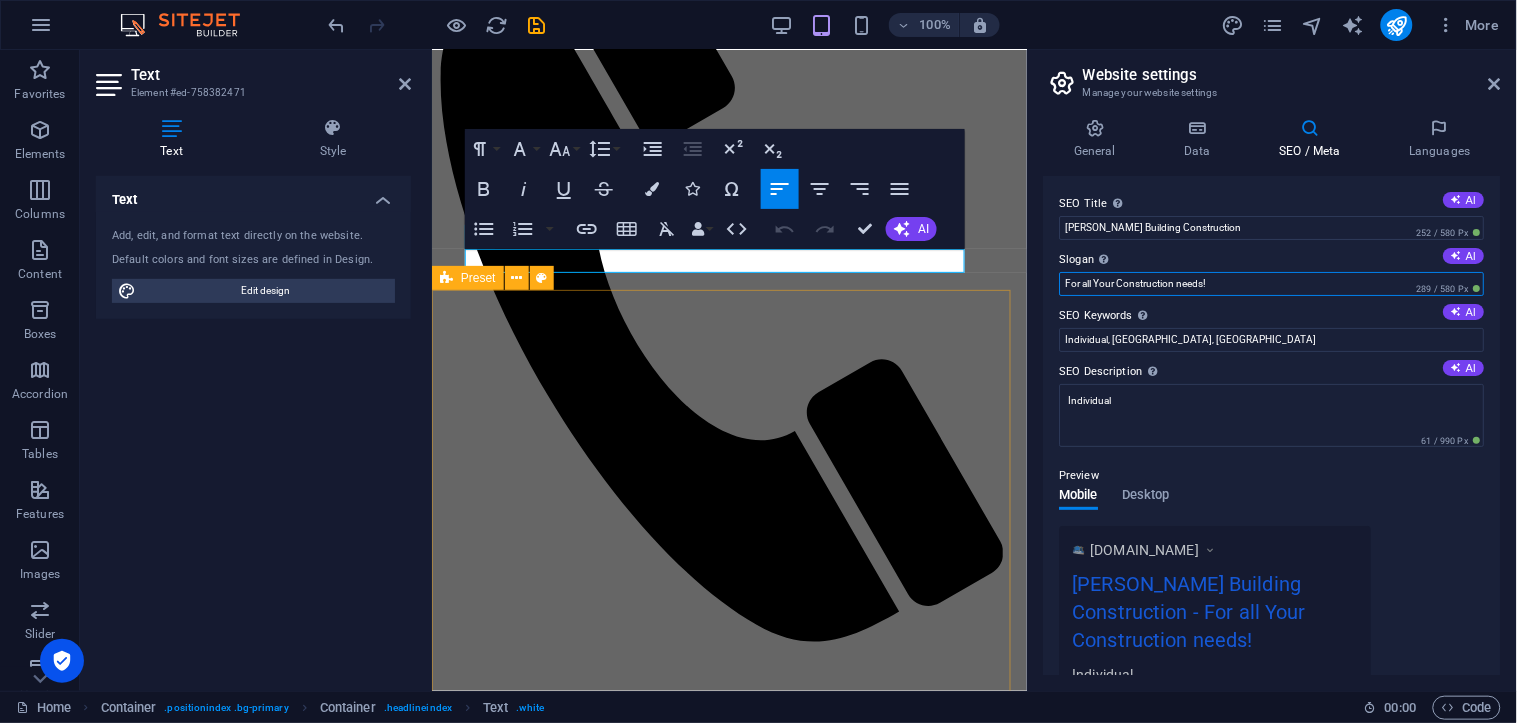 drag, startPoint x: 1682, startPoint y: 333, endPoint x: 926, endPoint y: 303, distance: 756.59503 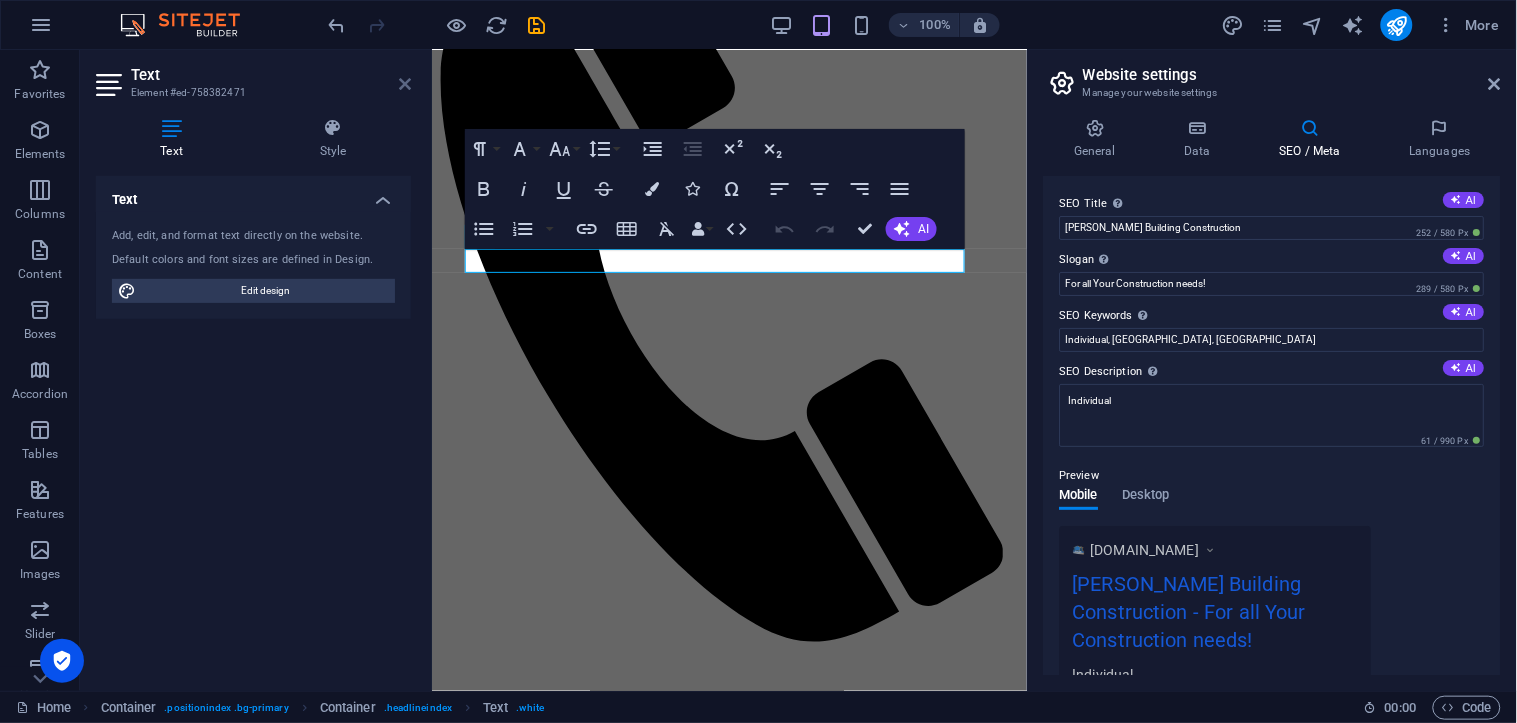 click at bounding box center (405, 84) 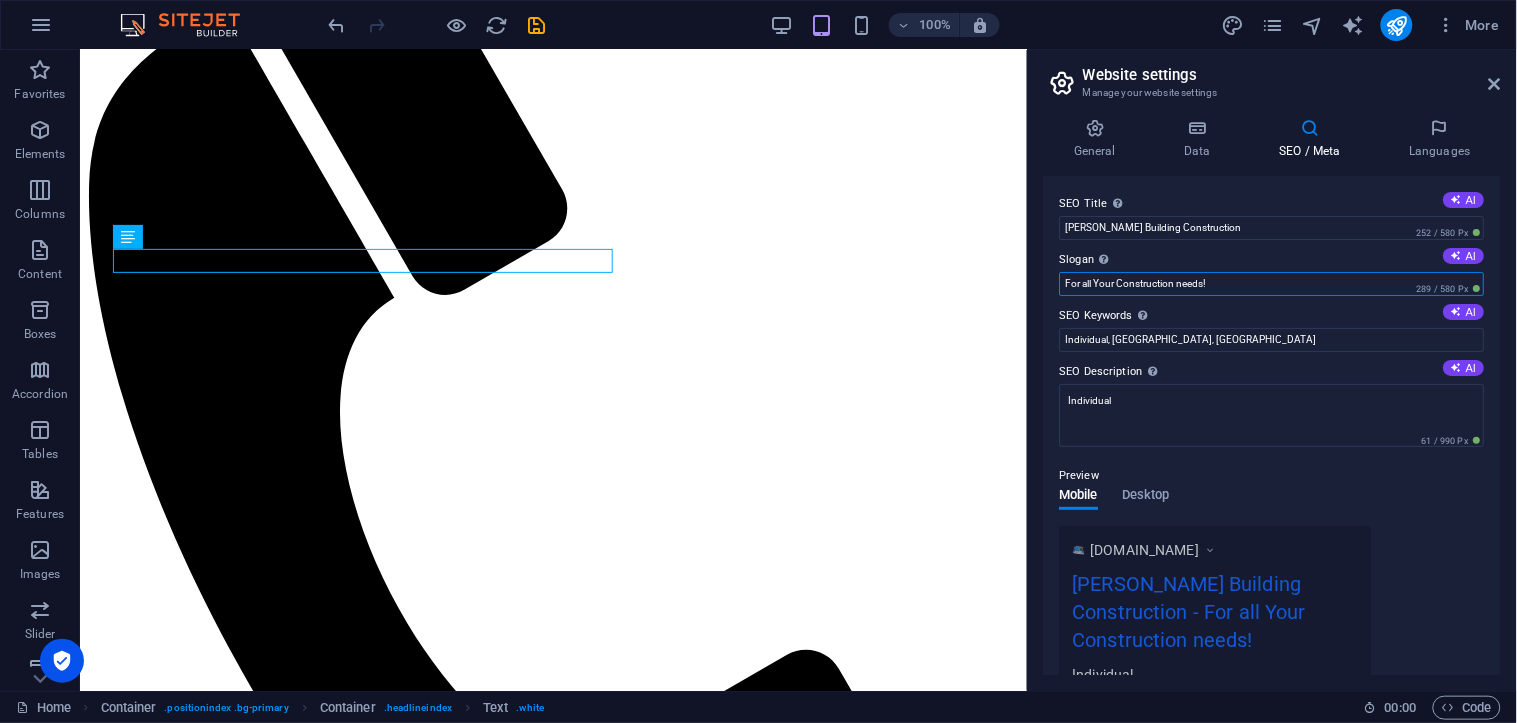 click on "For all Your Construction needs!" at bounding box center (1272, 284) 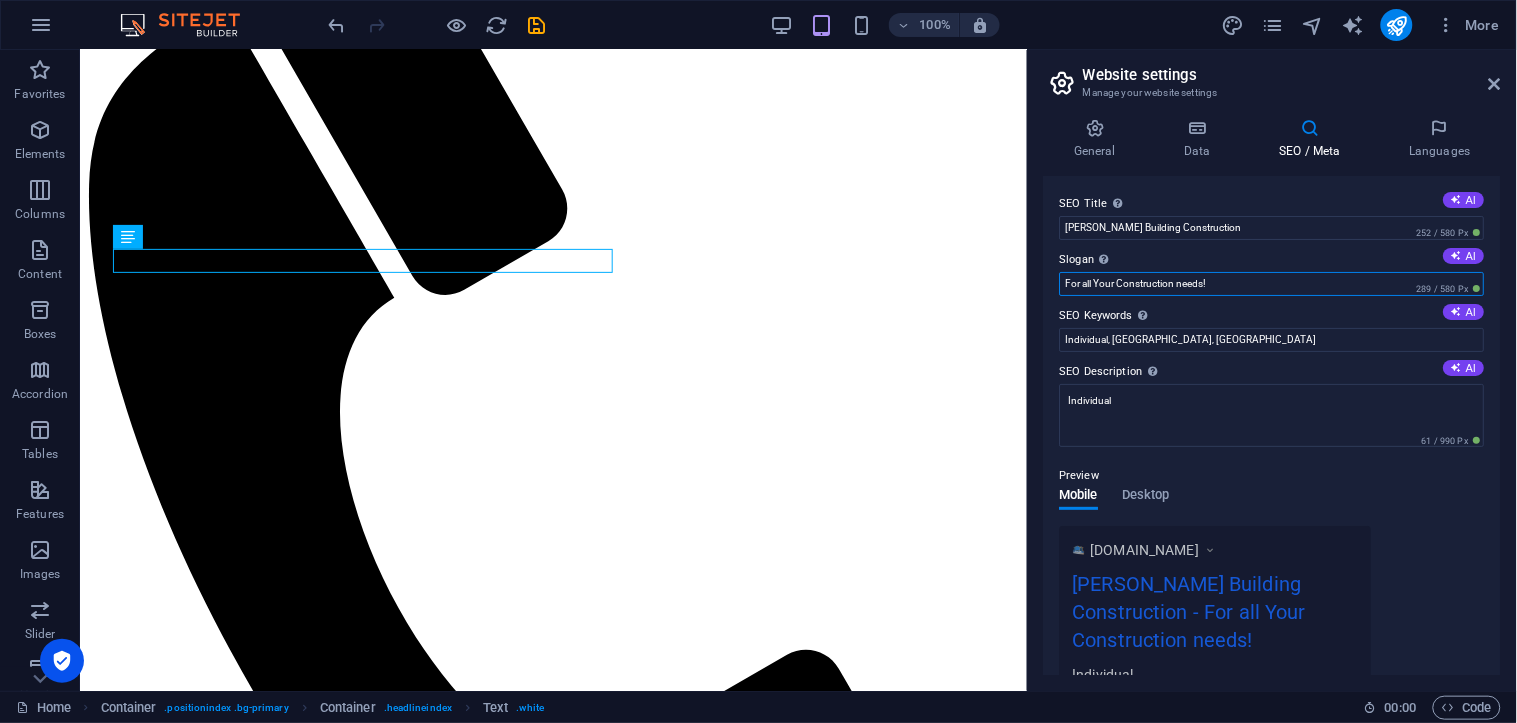 paste on "Your Trusted Partner for Home Repairs & Maintenance" 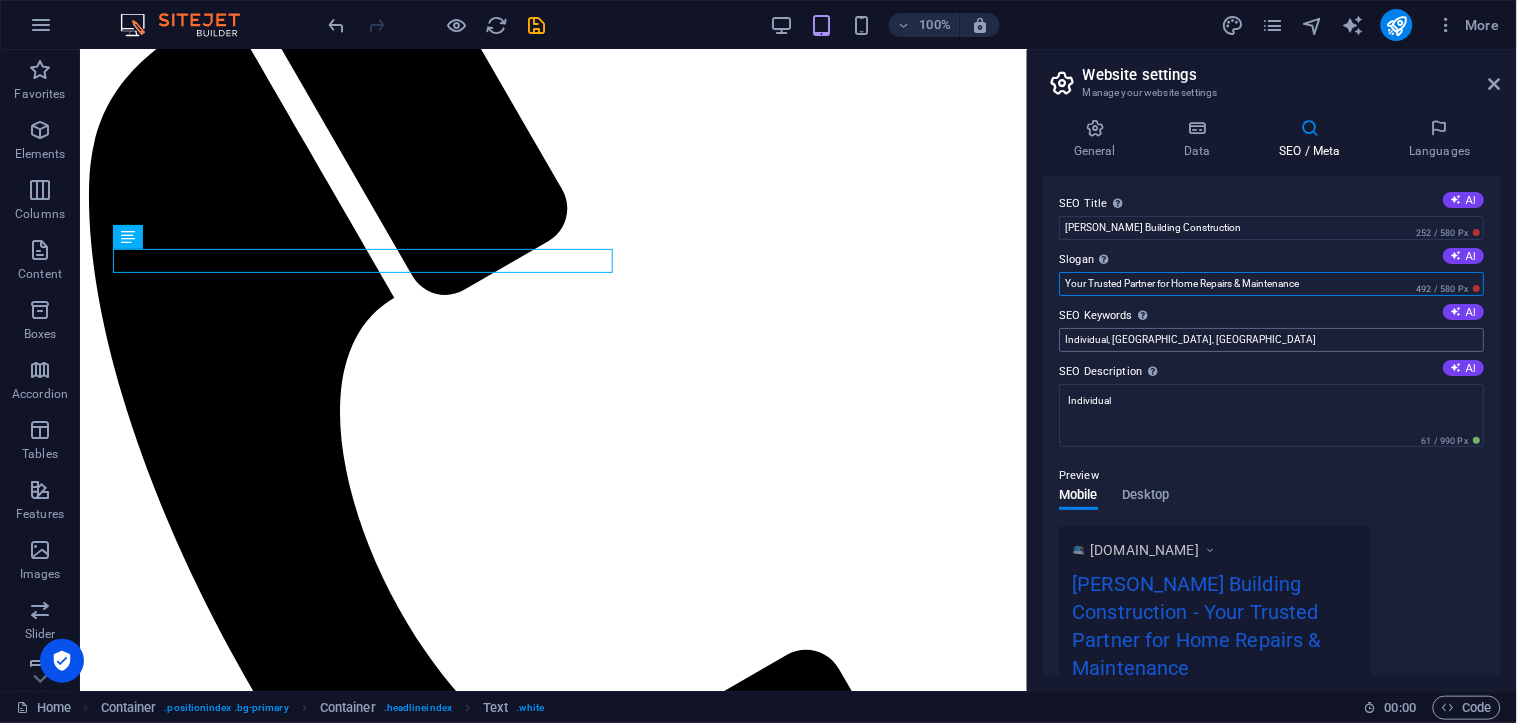 type on "Your Trusted Partner for Home Repairs & Maintenance" 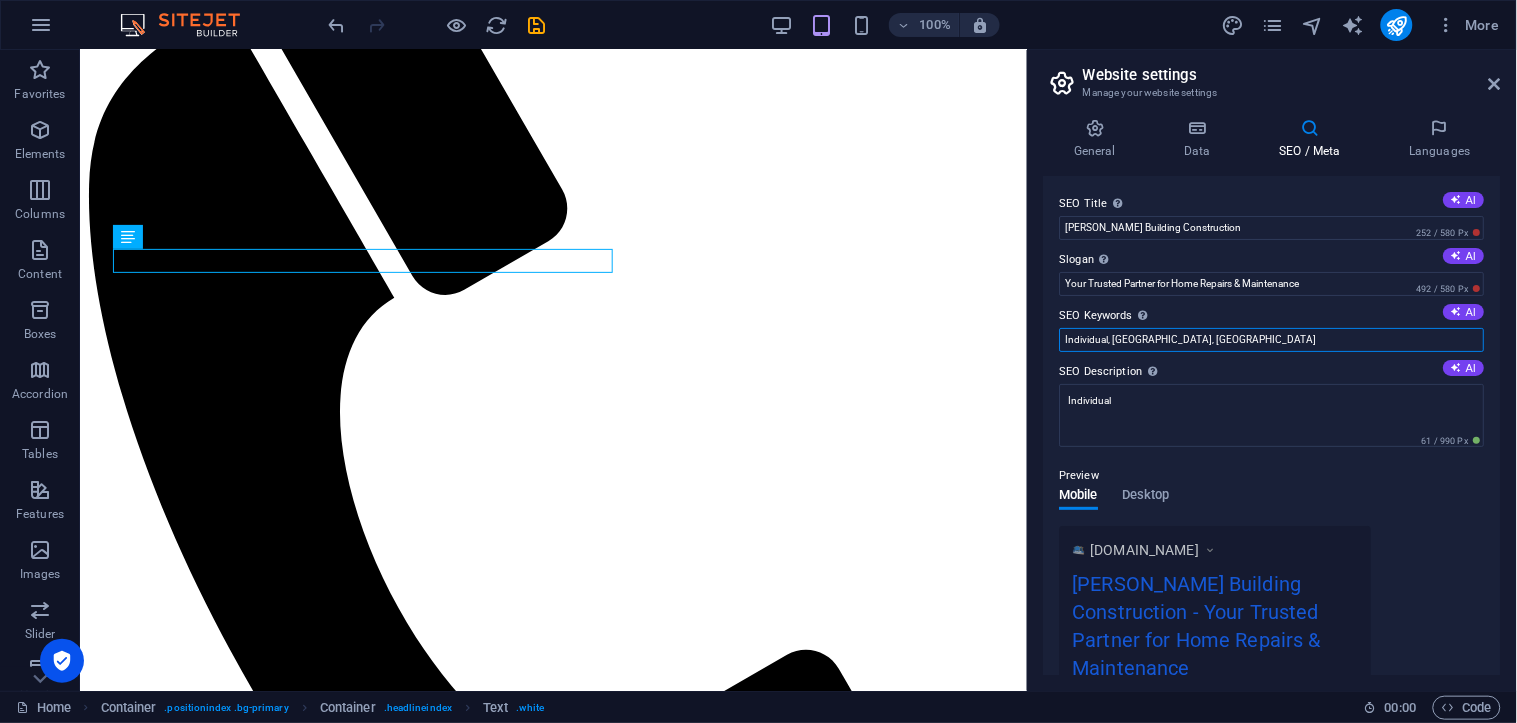 click on "Individual, Austin, TX" at bounding box center [1272, 340] 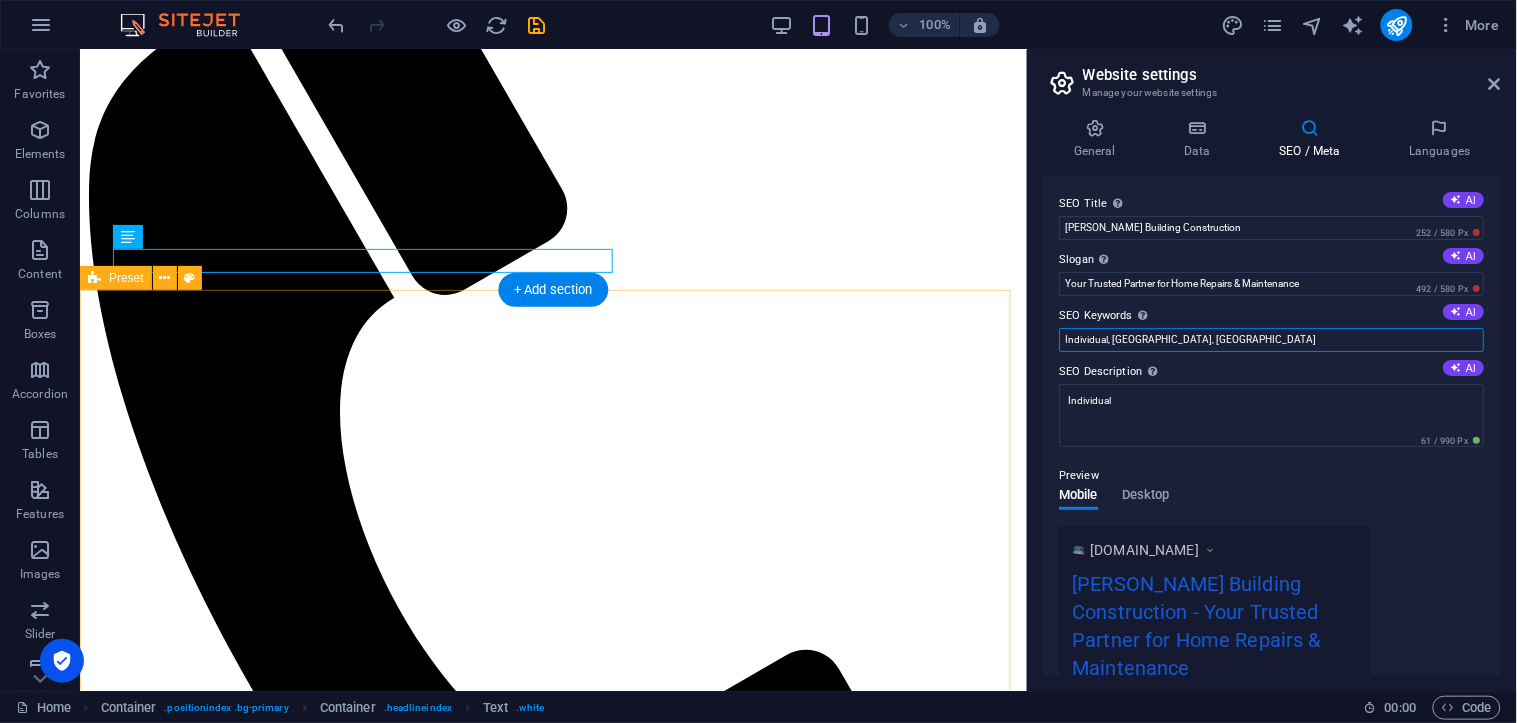 drag, startPoint x: 1257, startPoint y: 386, endPoint x: 989, endPoint y: 356, distance: 269.6739 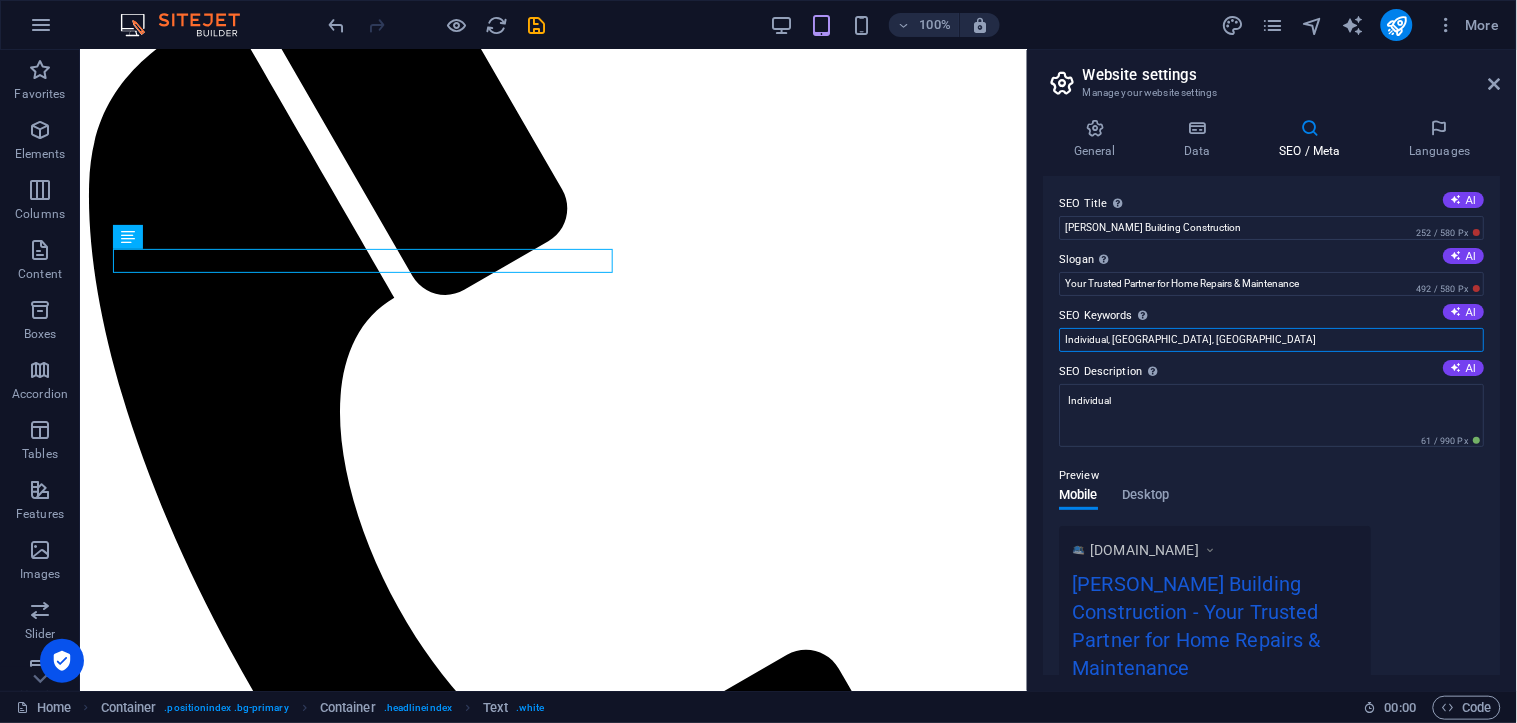 click on "Individual, Austin, TX" at bounding box center [1272, 340] 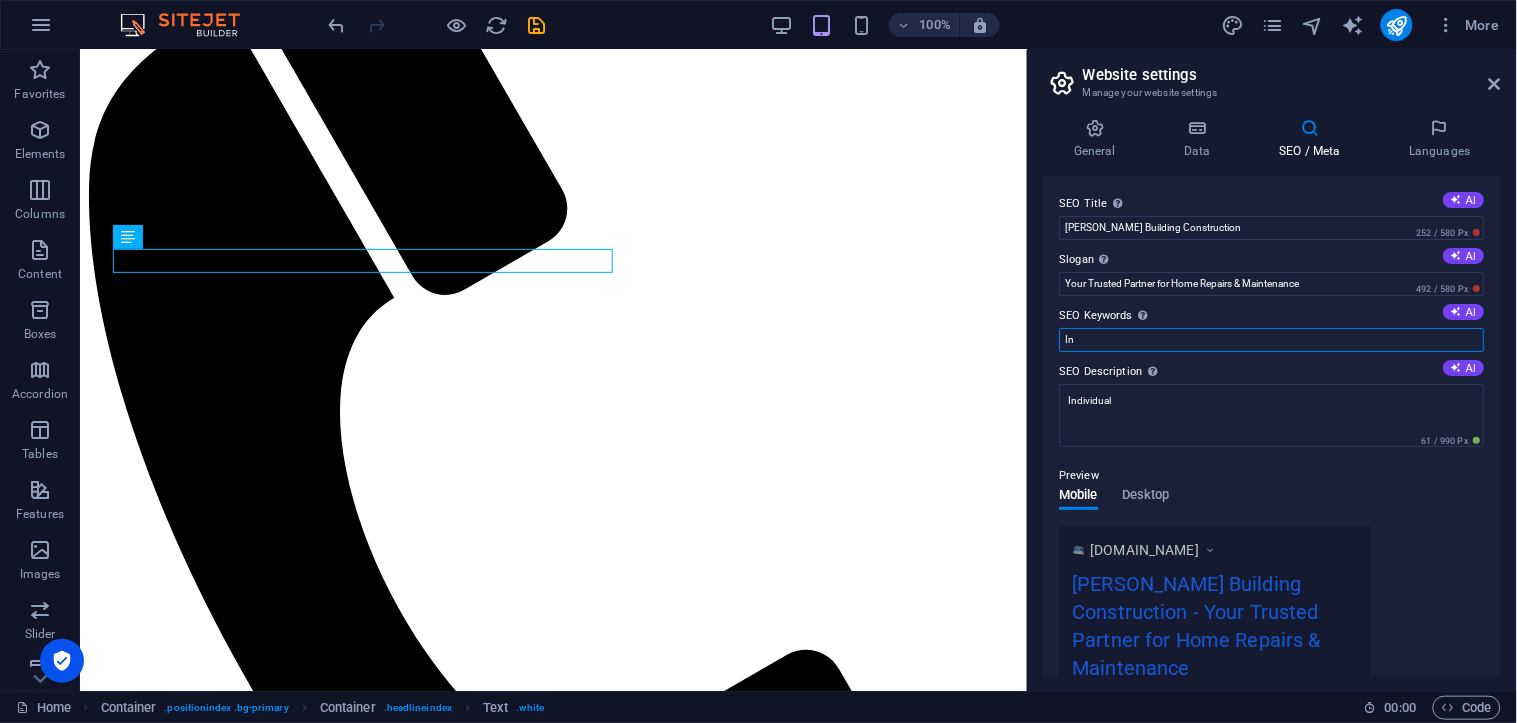 type on "I" 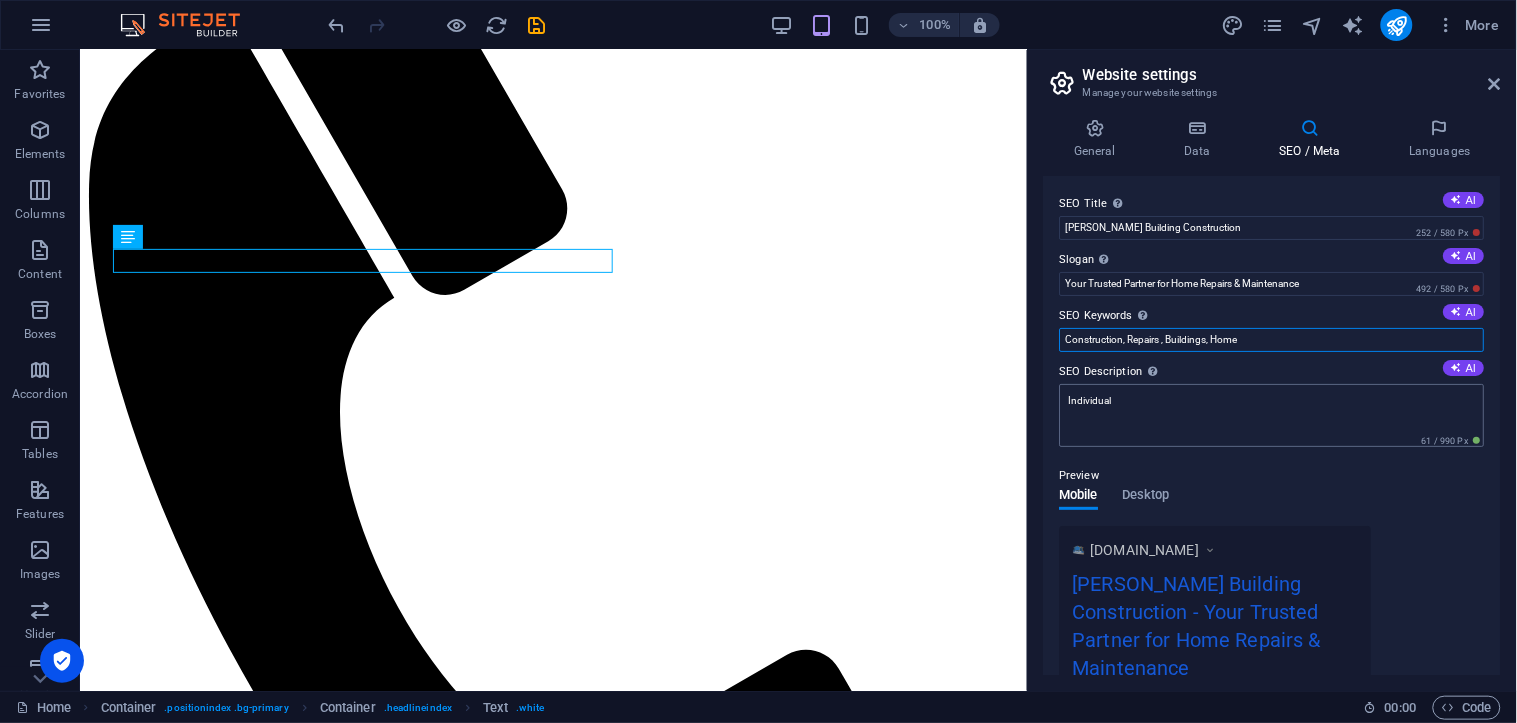 type on "Construction, Repairs , Buildings, Home" 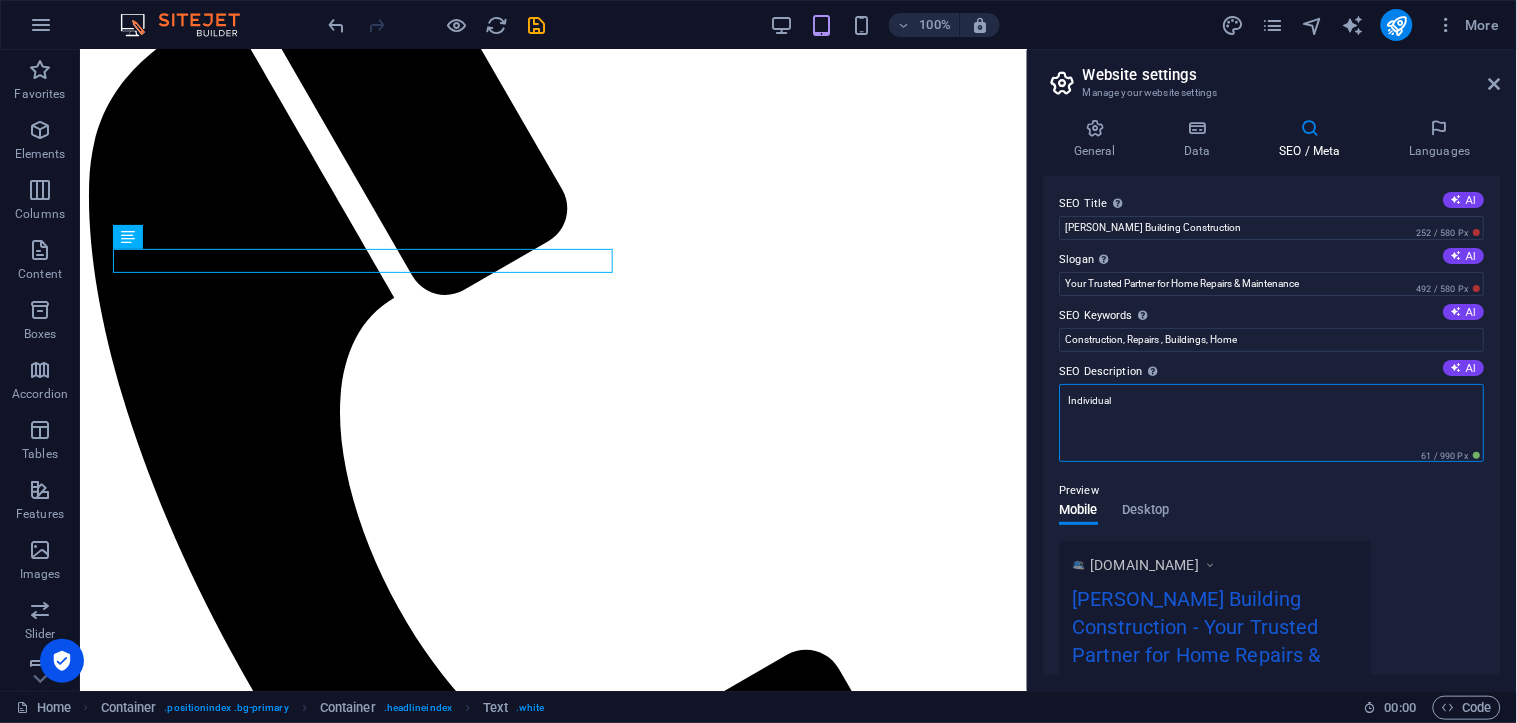 click on "Individual" at bounding box center (1272, 423) 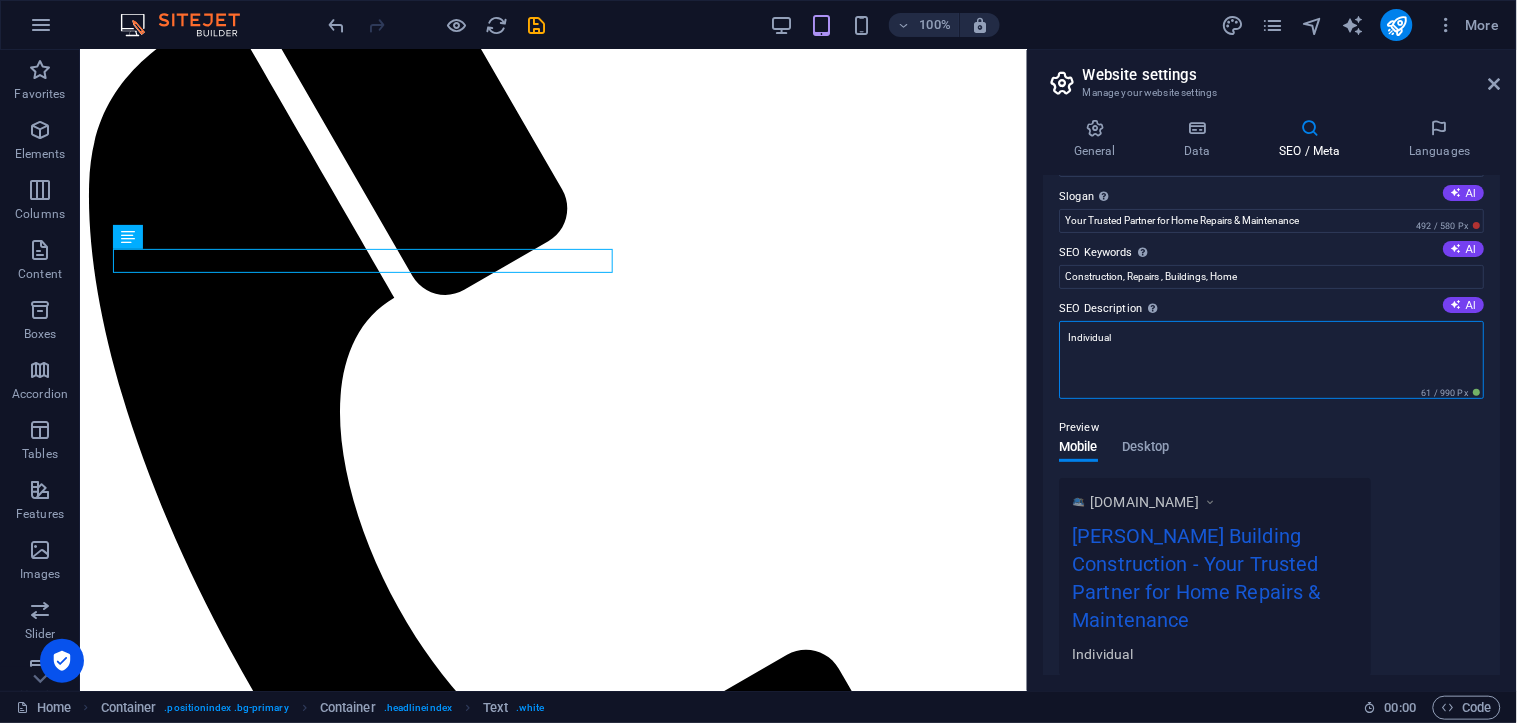 scroll, scrollTop: 66, scrollLeft: 0, axis: vertical 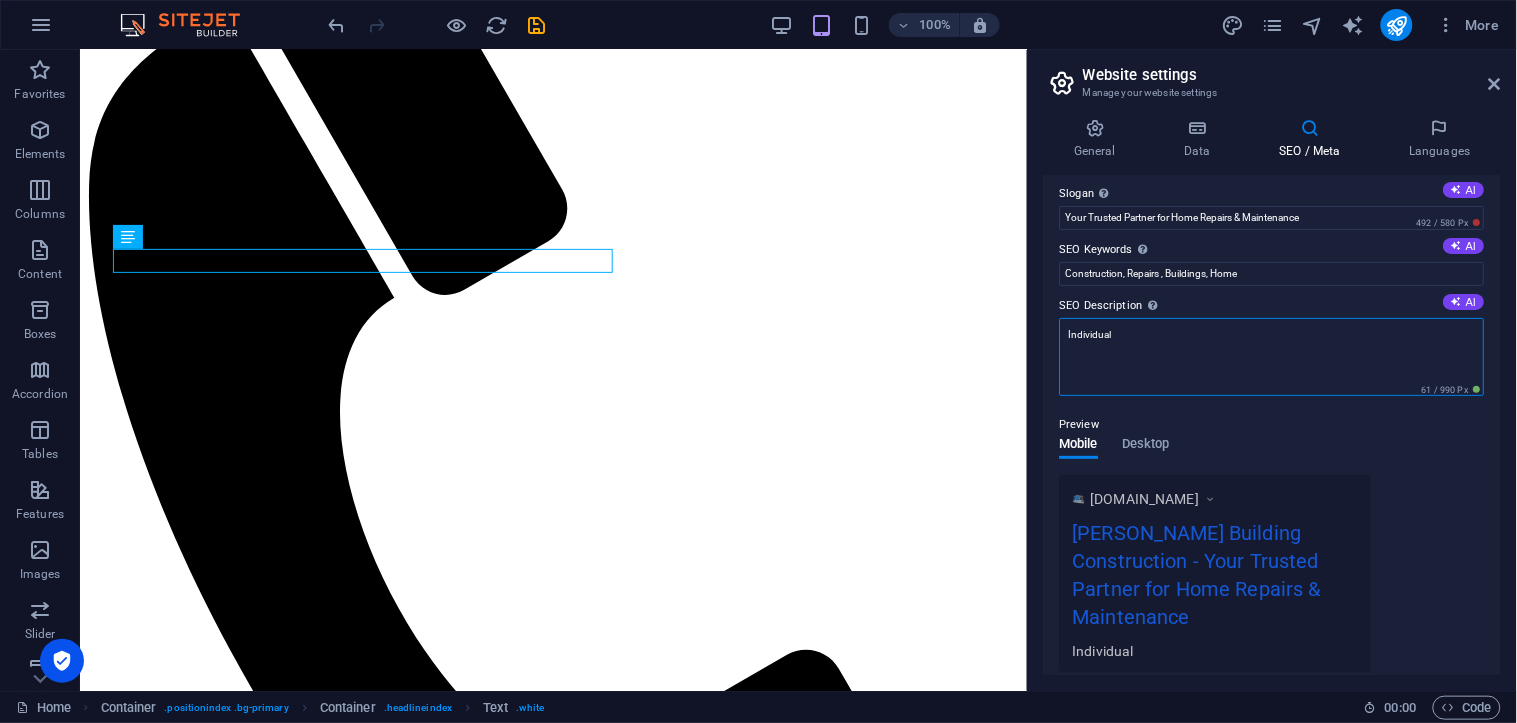 drag, startPoint x: 1135, startPoint y: 340, endPoint x: 1057, endPoint y: 343, distance: 78.05767 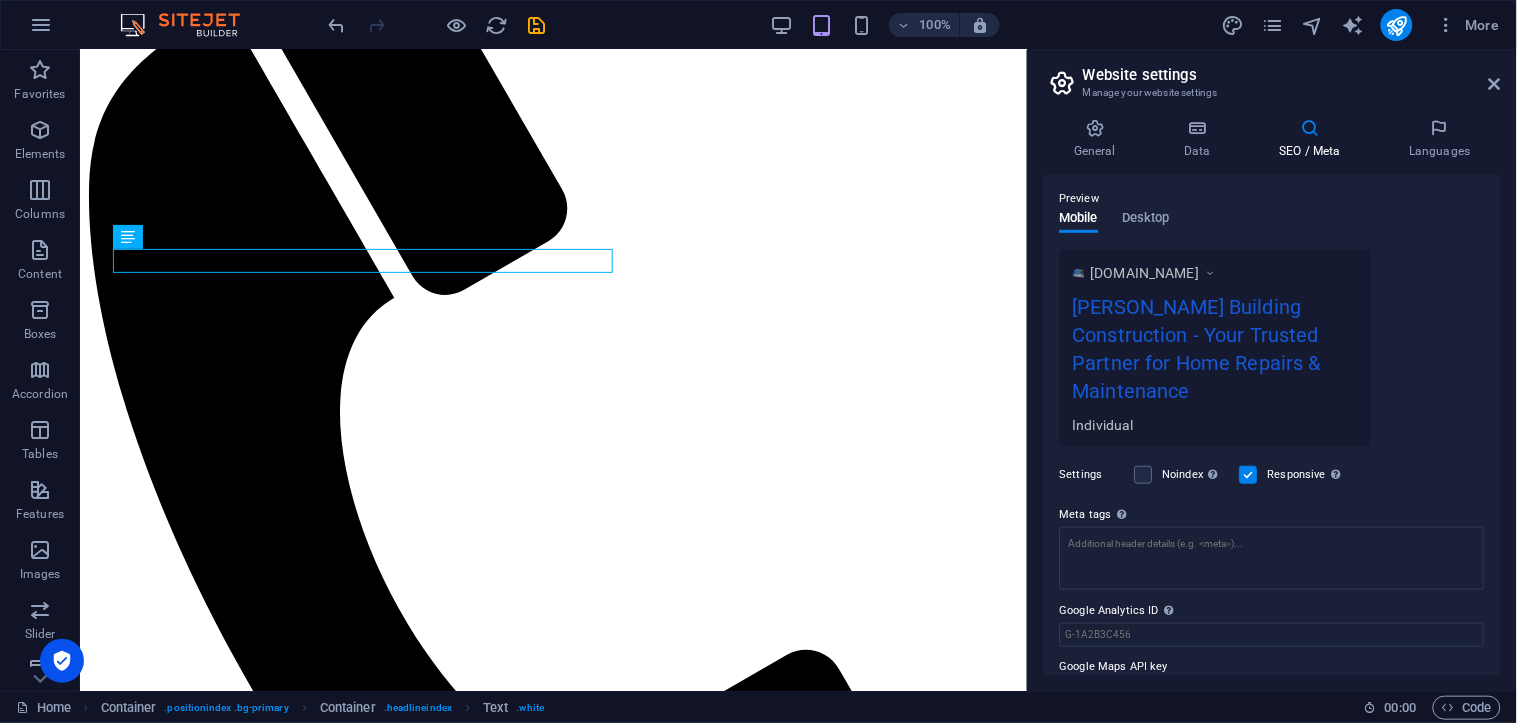scroll, scrollTop: 307, scrollLeft: 0, axis: vertical 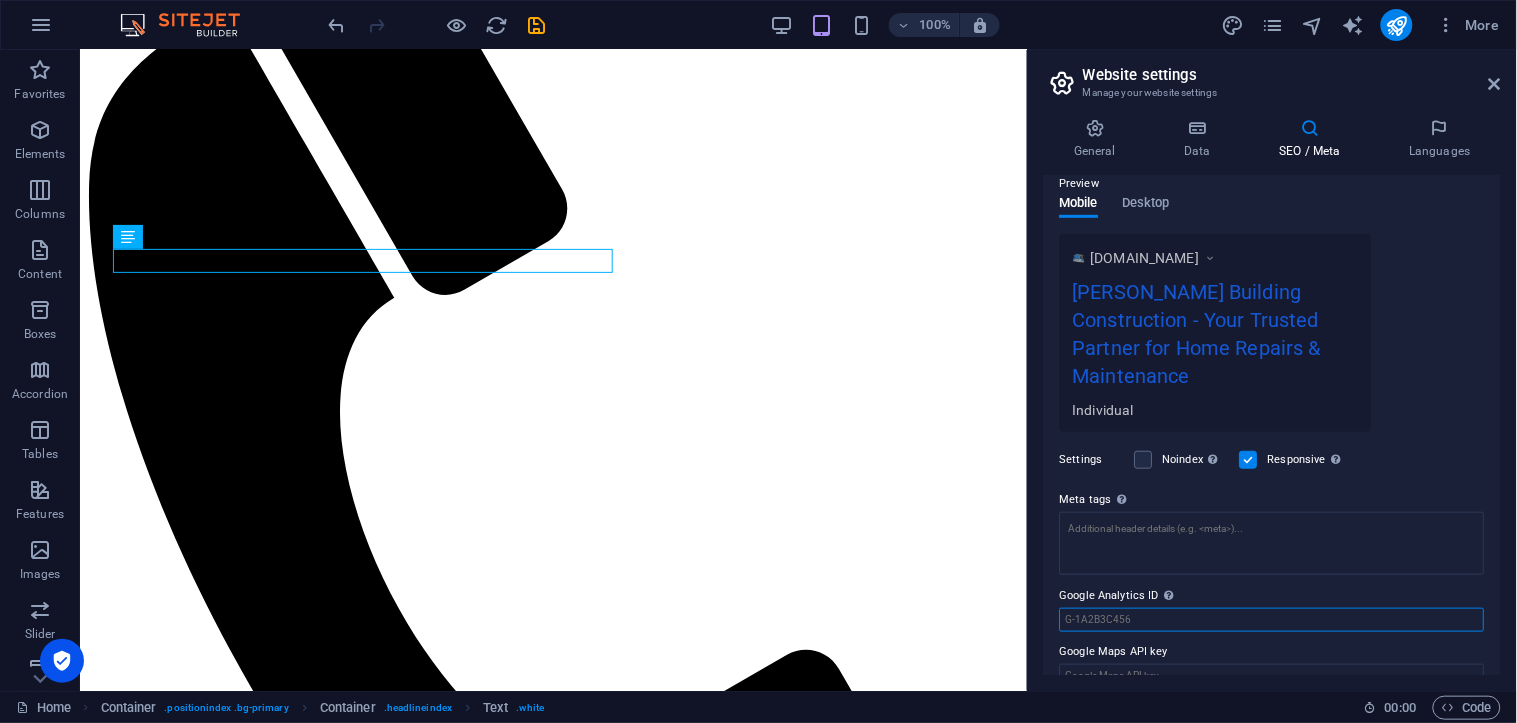 click on "Google Analytics ID Please only add the Google Analytics ID. We automatically include the ID in the tracking snippet. The Analytics ID looks similar to e.g. G-1A2B3C456" at bounding box center (1272, 620) 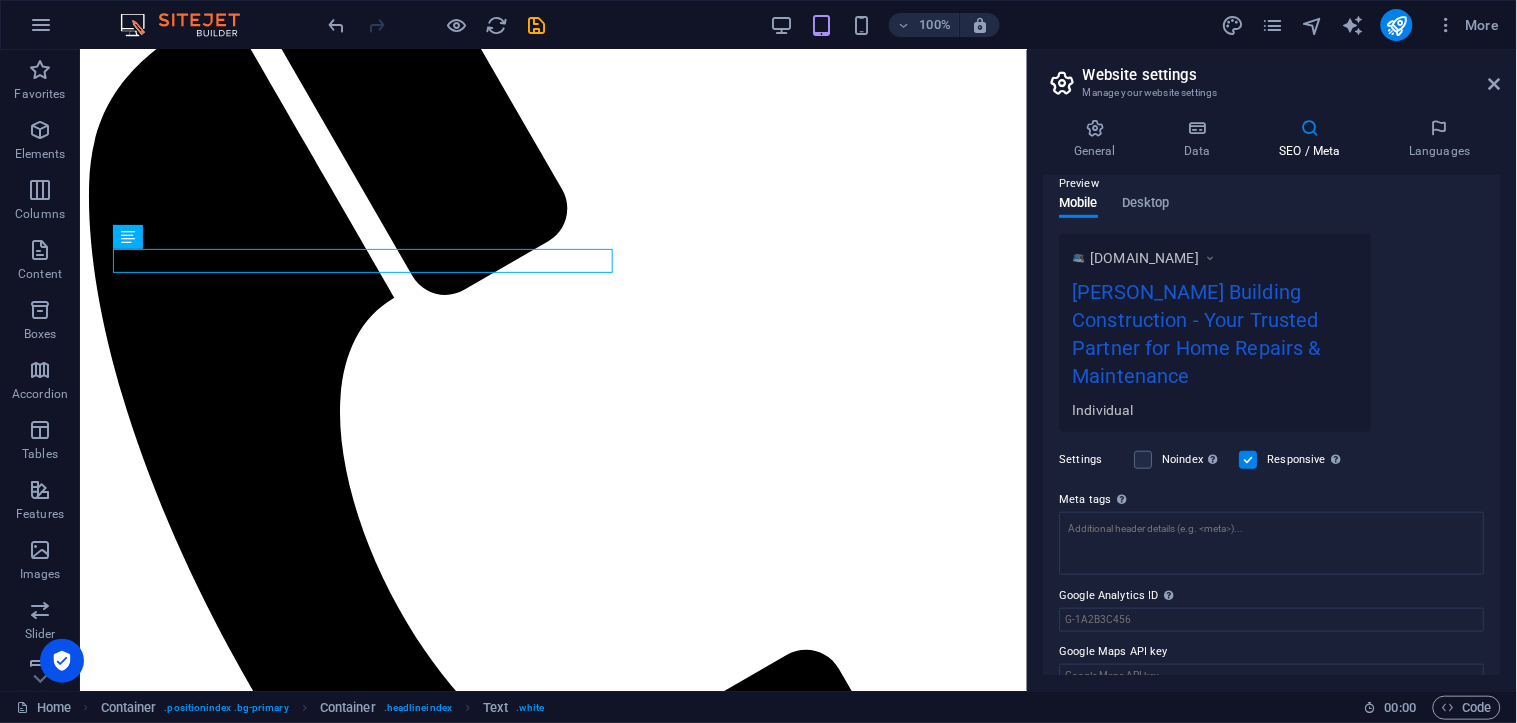 click on "Settings Noindex Instruct search engines to exclude this website from search results. Responsive Determine whether the website should be responsive based on screen resolution." at bounding box center [1272, 460] 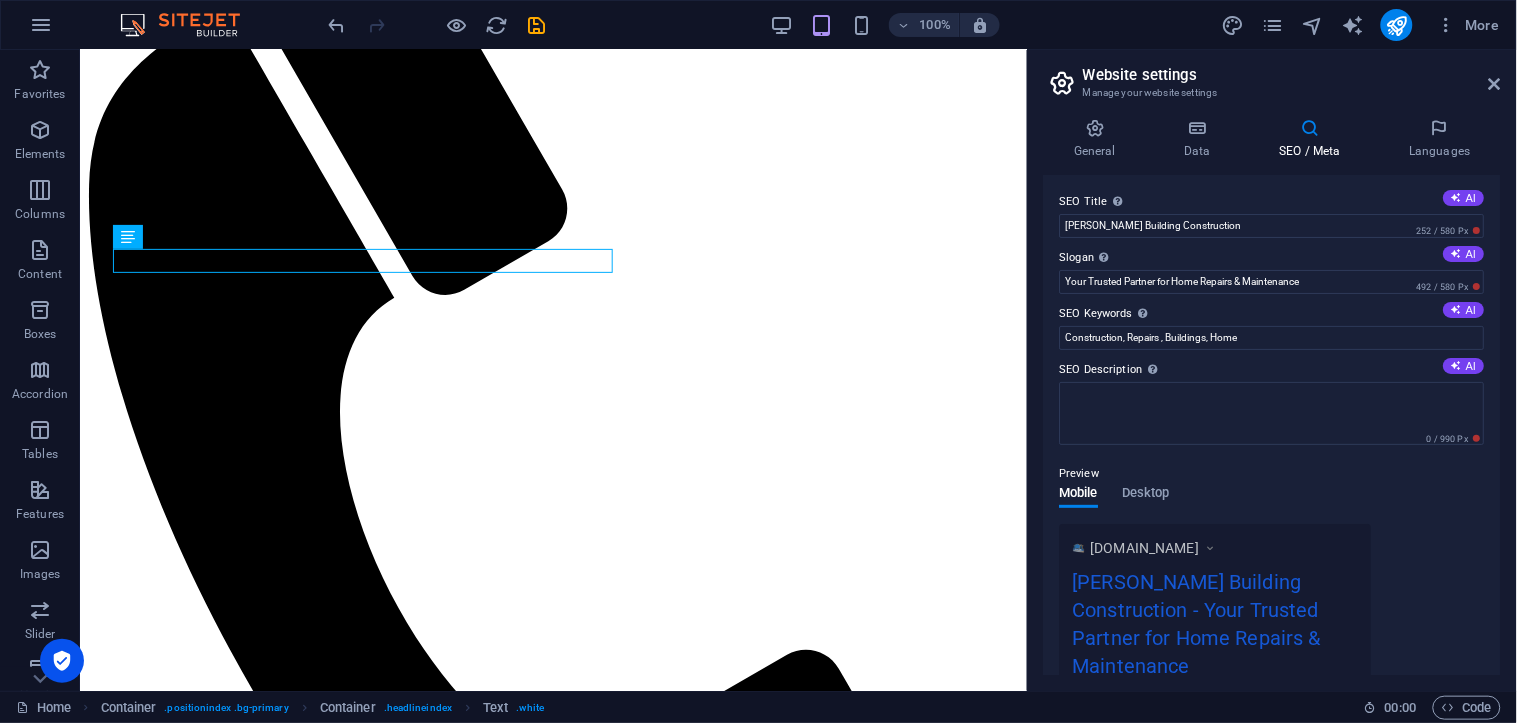 scroll, scrollTop: 0, scrollLeft: 0, axis: both 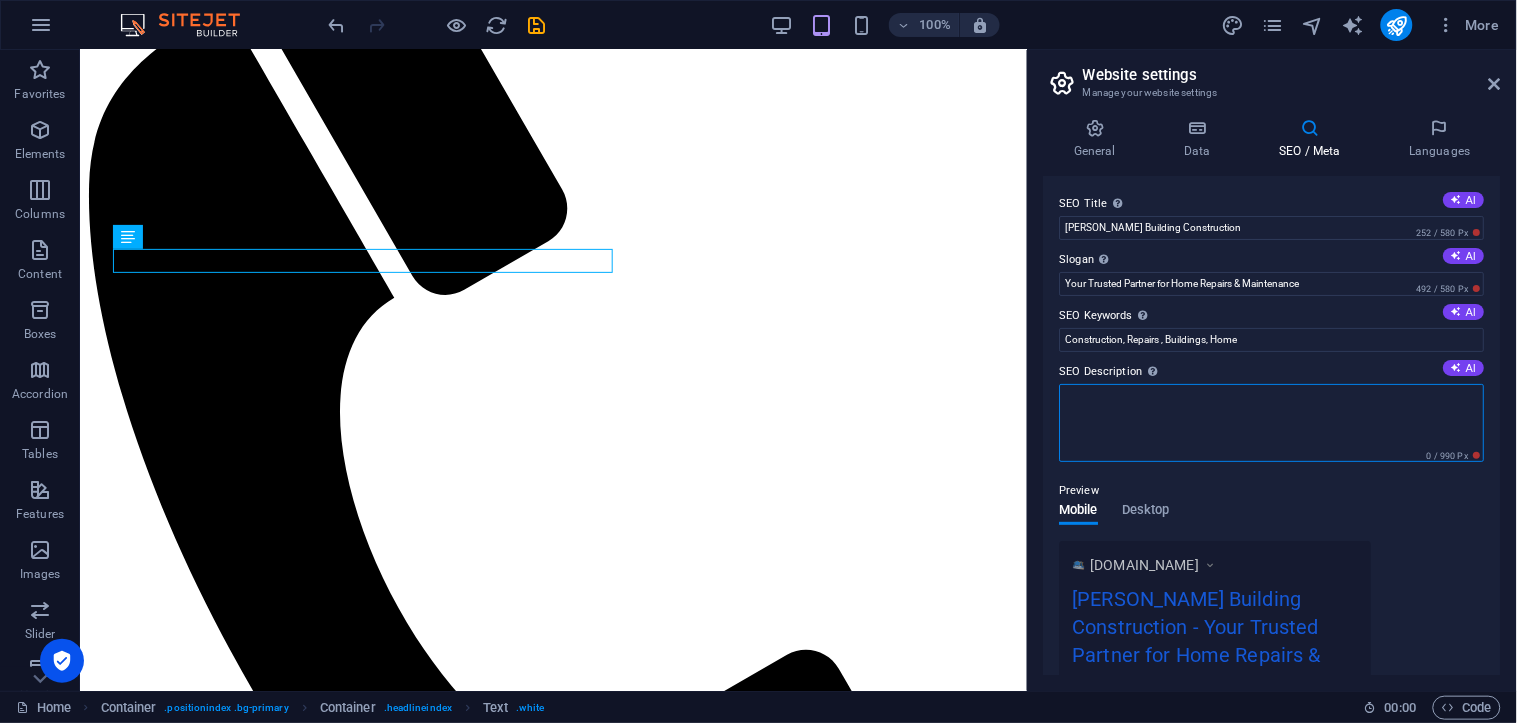 click on "SEO Description Describe the contents of your website - this is crucial for search engines and SEO! AI" at bounding box center (1272, 423) 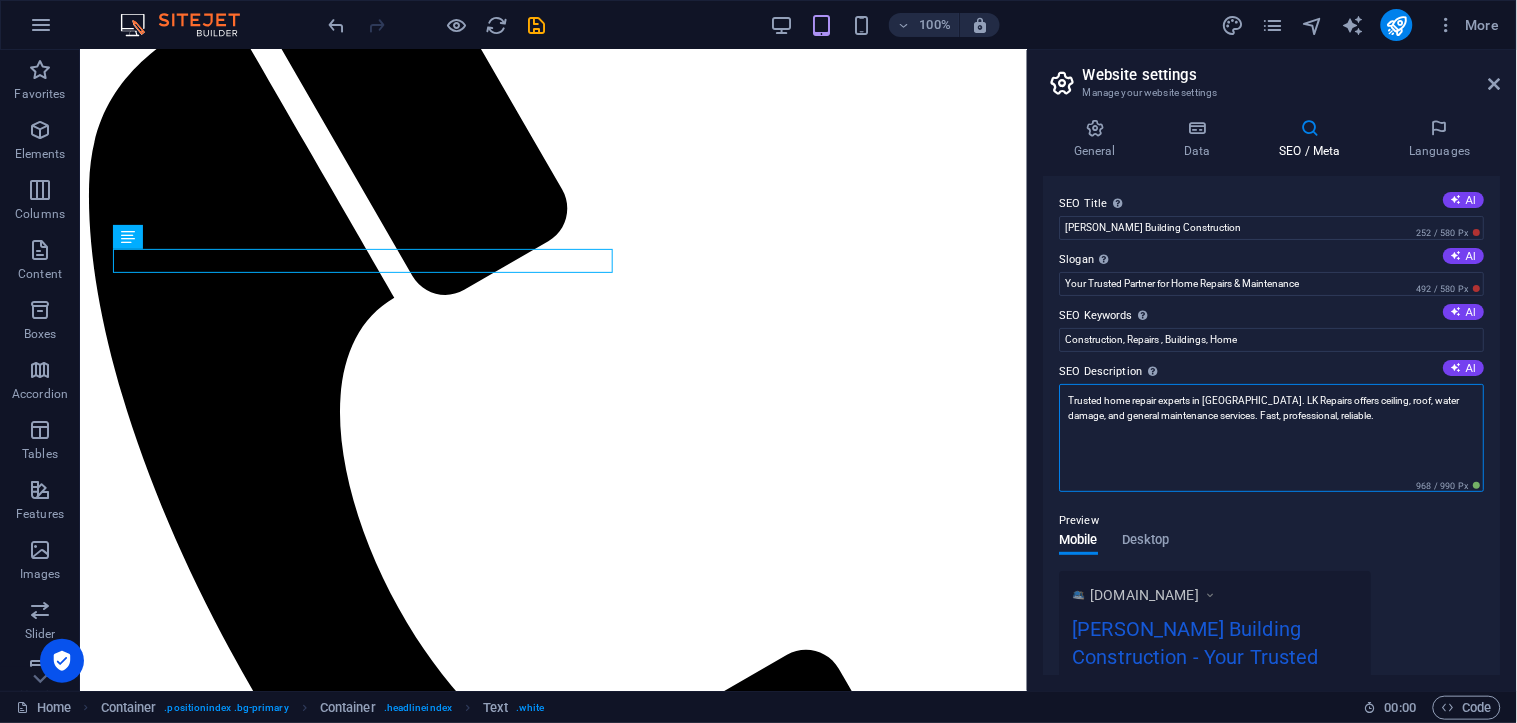 click on "Trusted home repair experts in Gauteng. LK Repairs offers ceiling, roof, water damage, and general maintenance services. Fast, professional, reliable." at bounding box center [1272, 438] 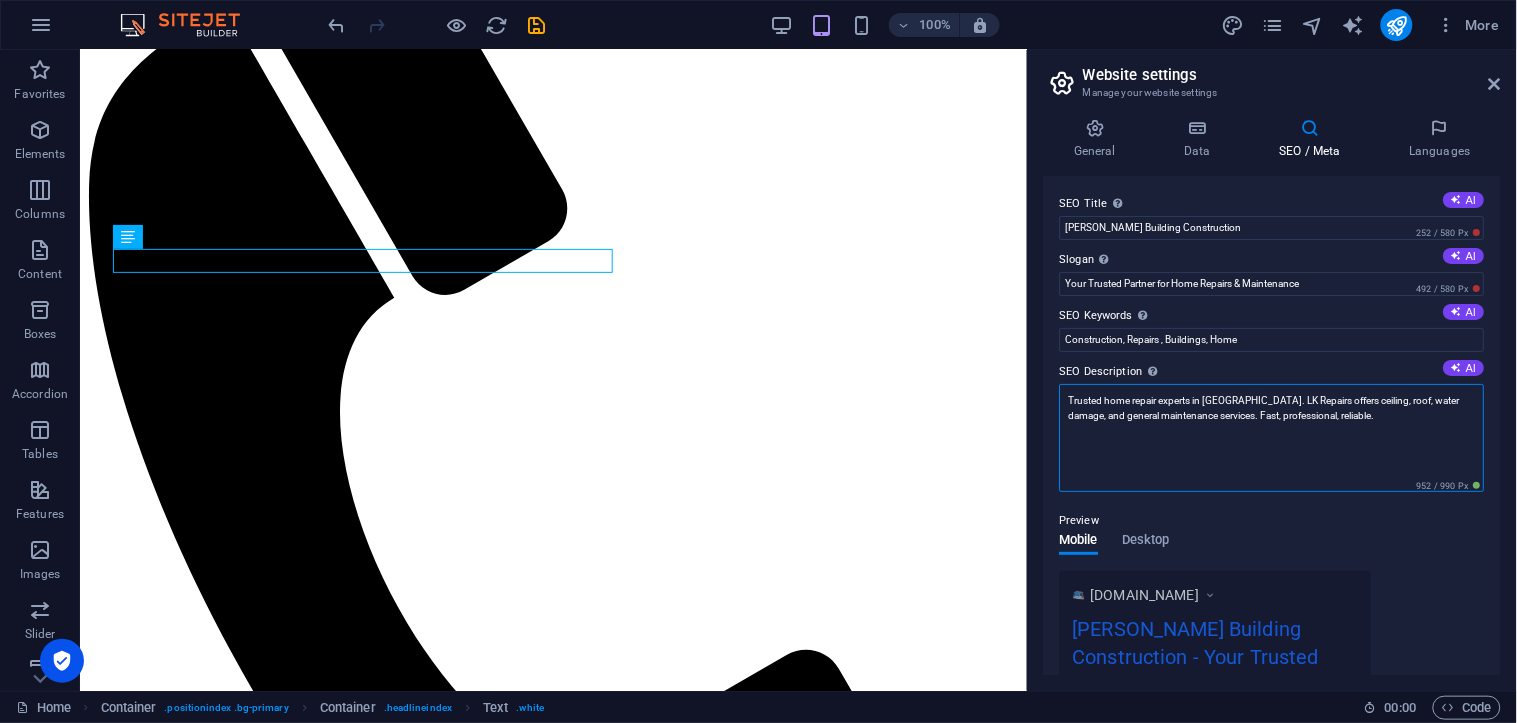 click on "Trusted home repair experts in Gauteng. LK Repairs offers ceiling, roof, water damage, and general maintenance services. Fast, professional, reliable." at bounding box center (1272, 438) 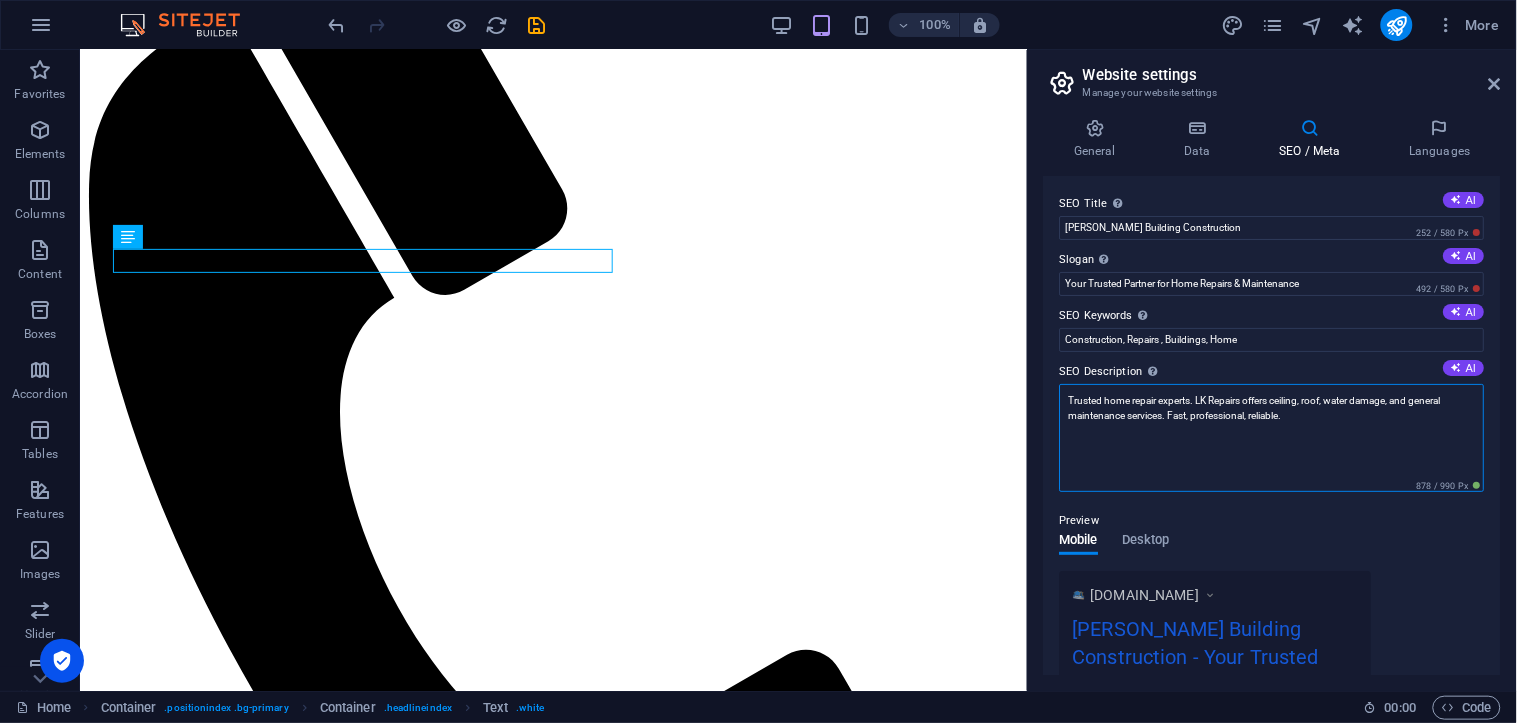 click on "Trusted home repair experts. LK Repairs offers ceiling, roof, water damage, and general maintenance services. Fast, professional, reliable." at bounding box center [1272, 438] 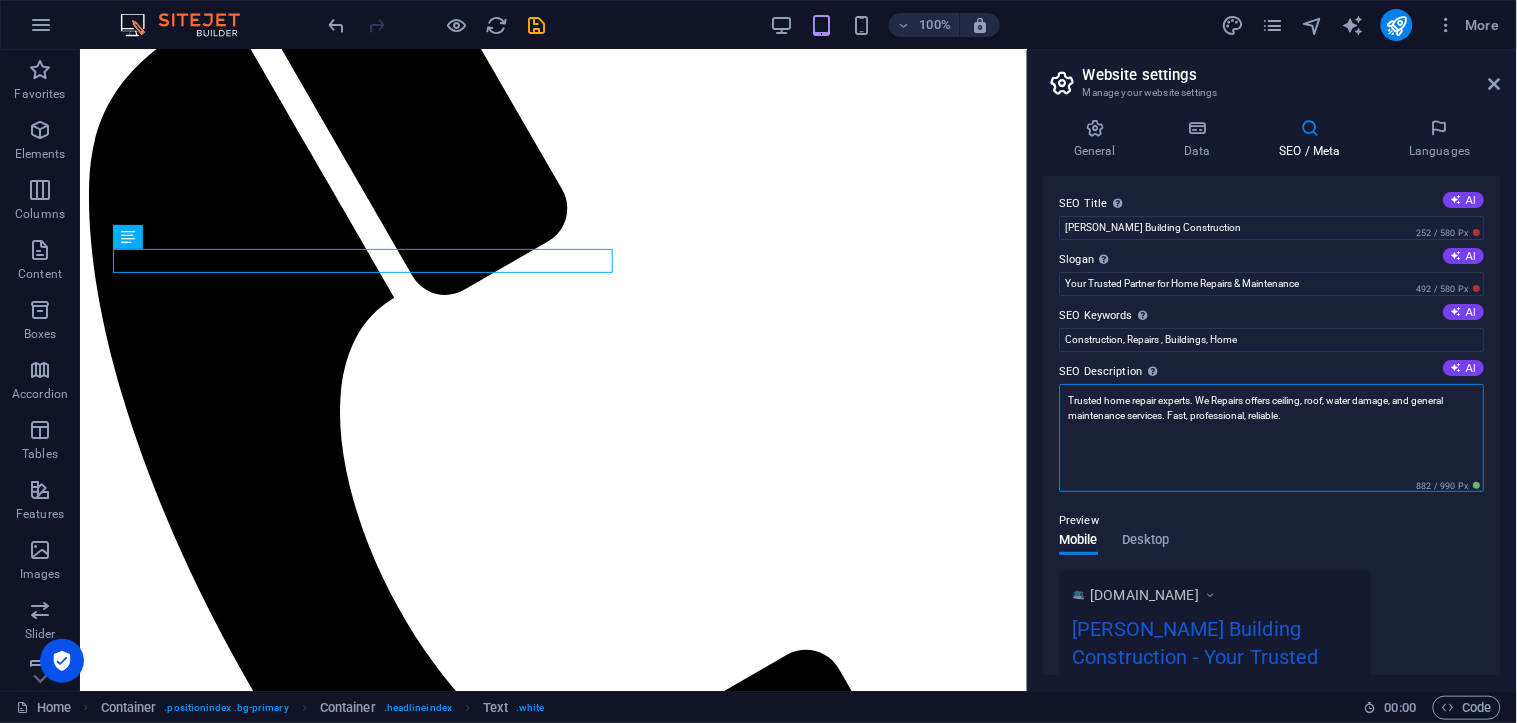 click on "Trusted home repair experts. We Repairs offers ceiling, roof, water damage, and general maintenance services. Fast, professional, reliable." at bounding box center (1272, 438) 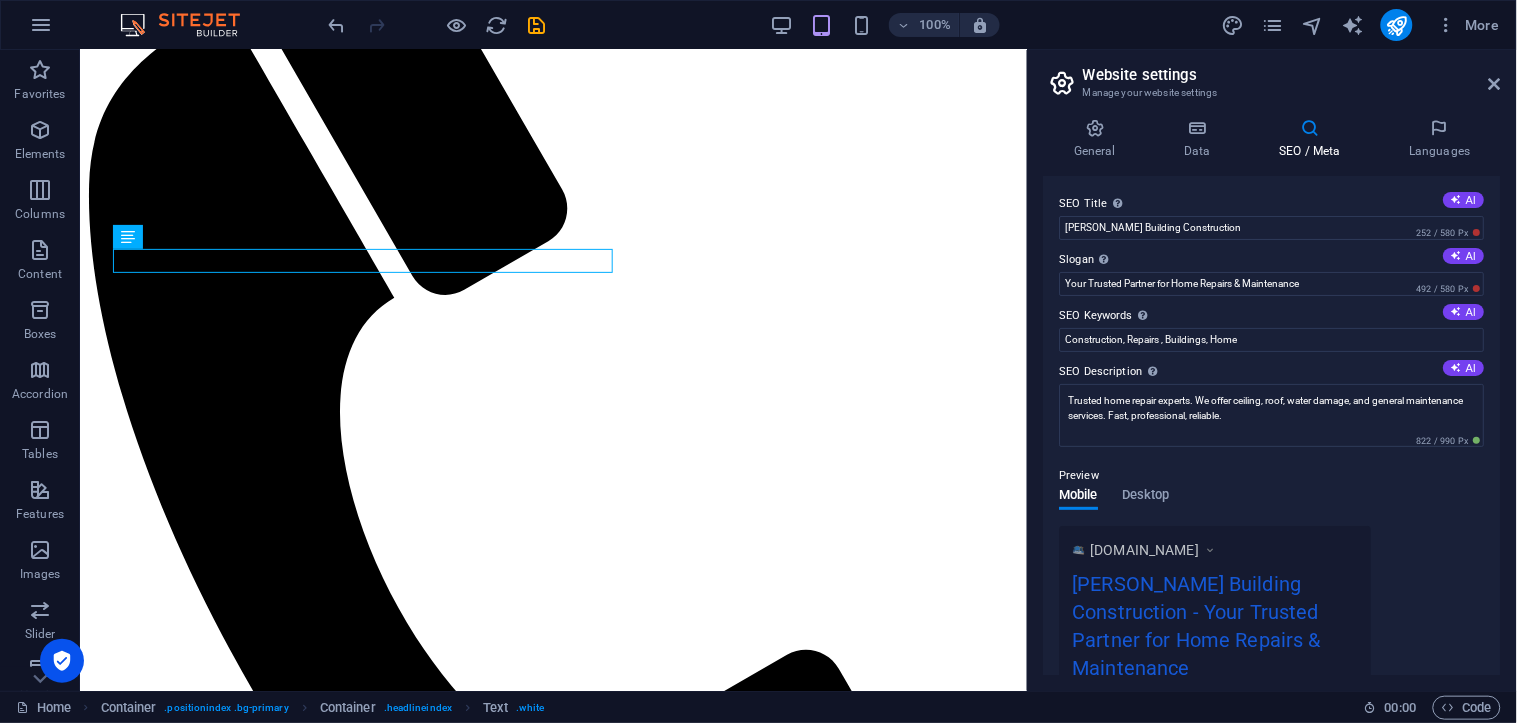click on "www.example.com Lucas Building Construction - Your Trusted Partner for Home Repairs & Maintenance Trusted home repair experts. We offer ceiling, roof, water damage, and general maintenance services. Fast, professional, reliable." at bounding box center (1272, 655) 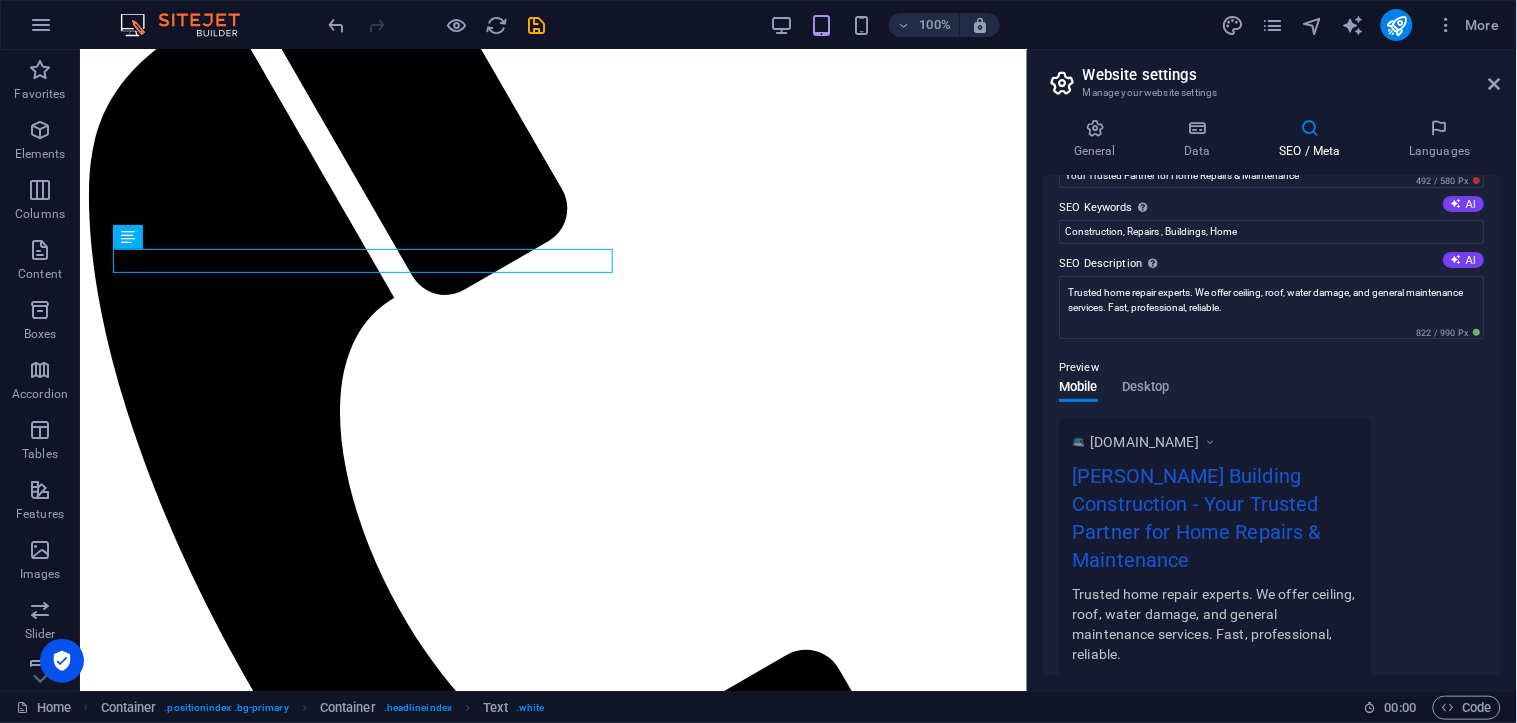 scroll, scrollTop: 7, scrollLeft: 0, axis: vertical 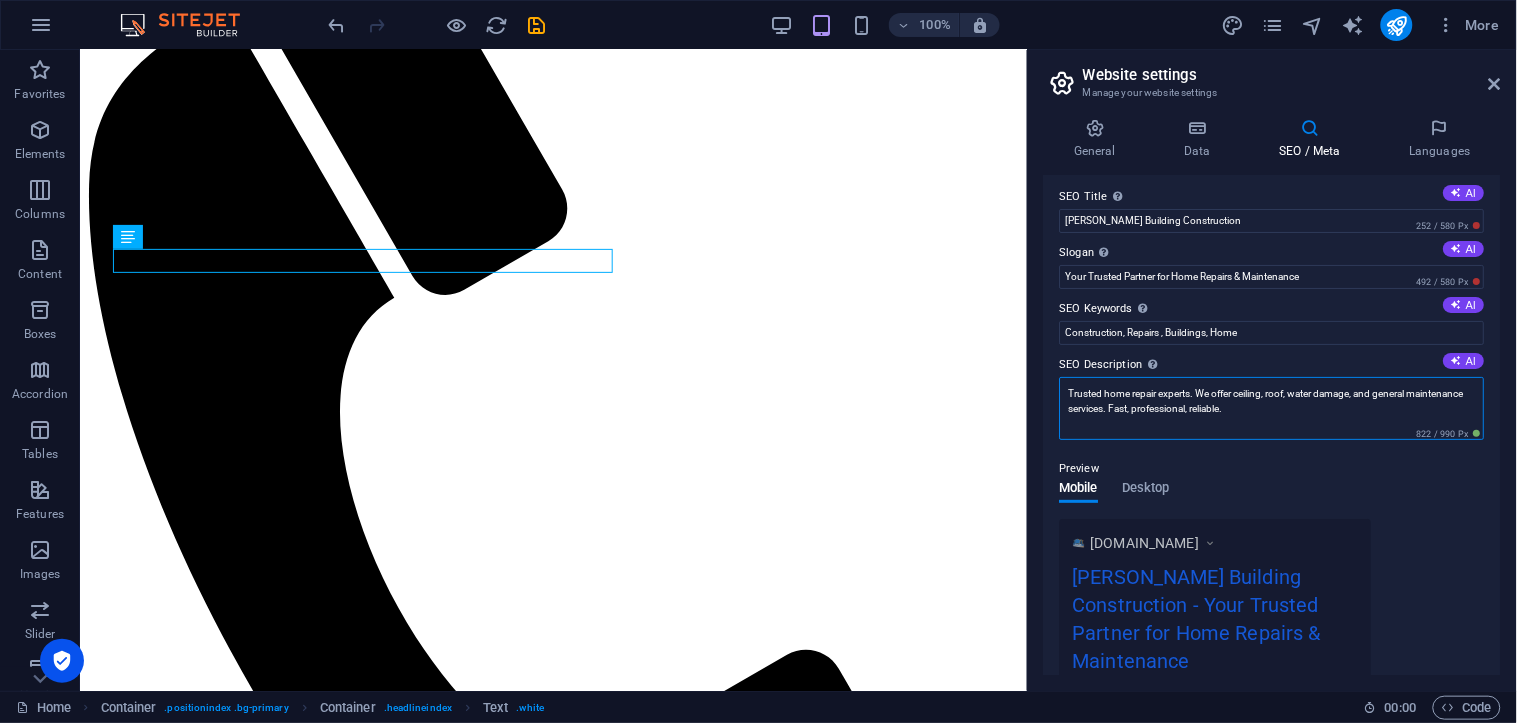 click on "Trusted home repair experts. We offer ceiling, roof, water damage, and general maintenance services. Fast, professional, reliable." at bounding box center (1272, 408) 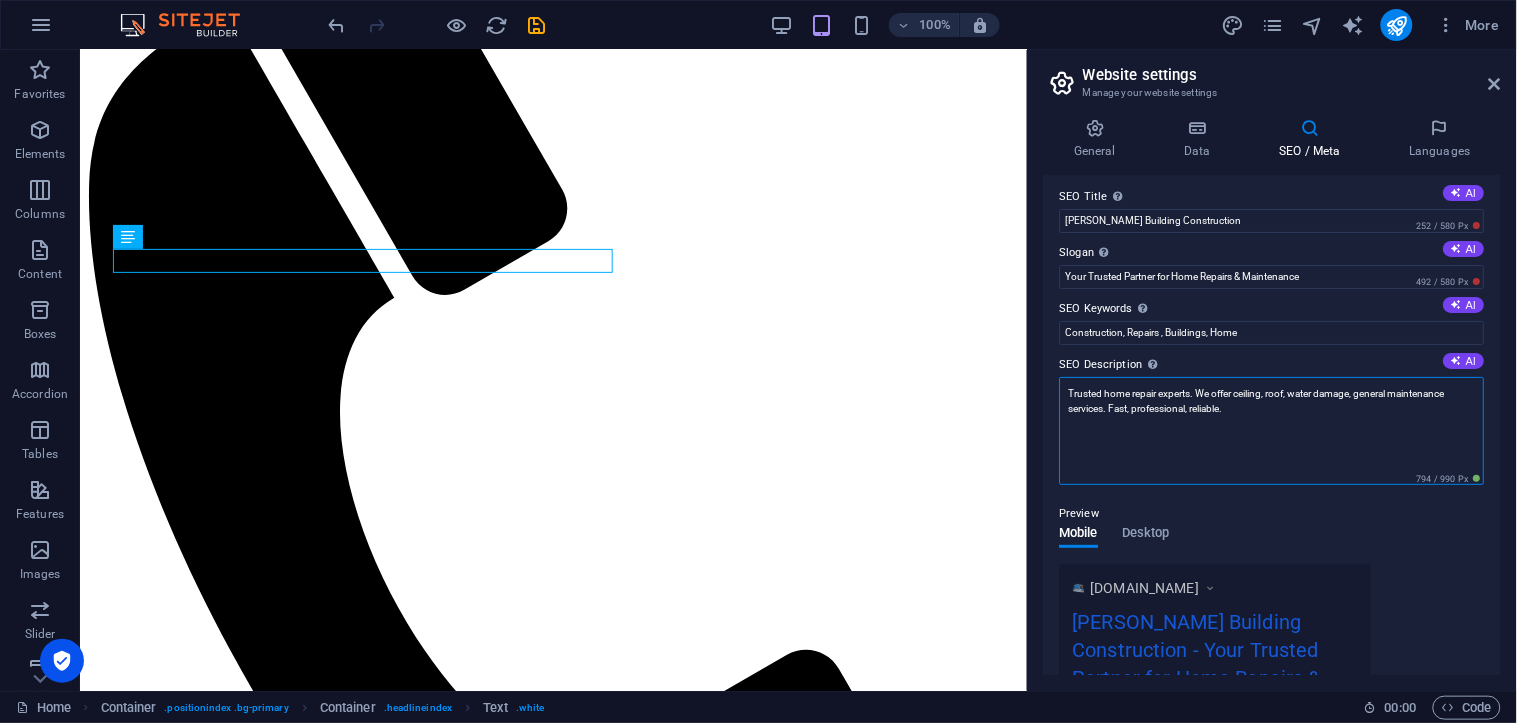 click on "Trusted home repair experts. We offer ceiling, roof, water damage, general maintenance services. Fast, professional, reliable." at bounding box center [1272, 431] 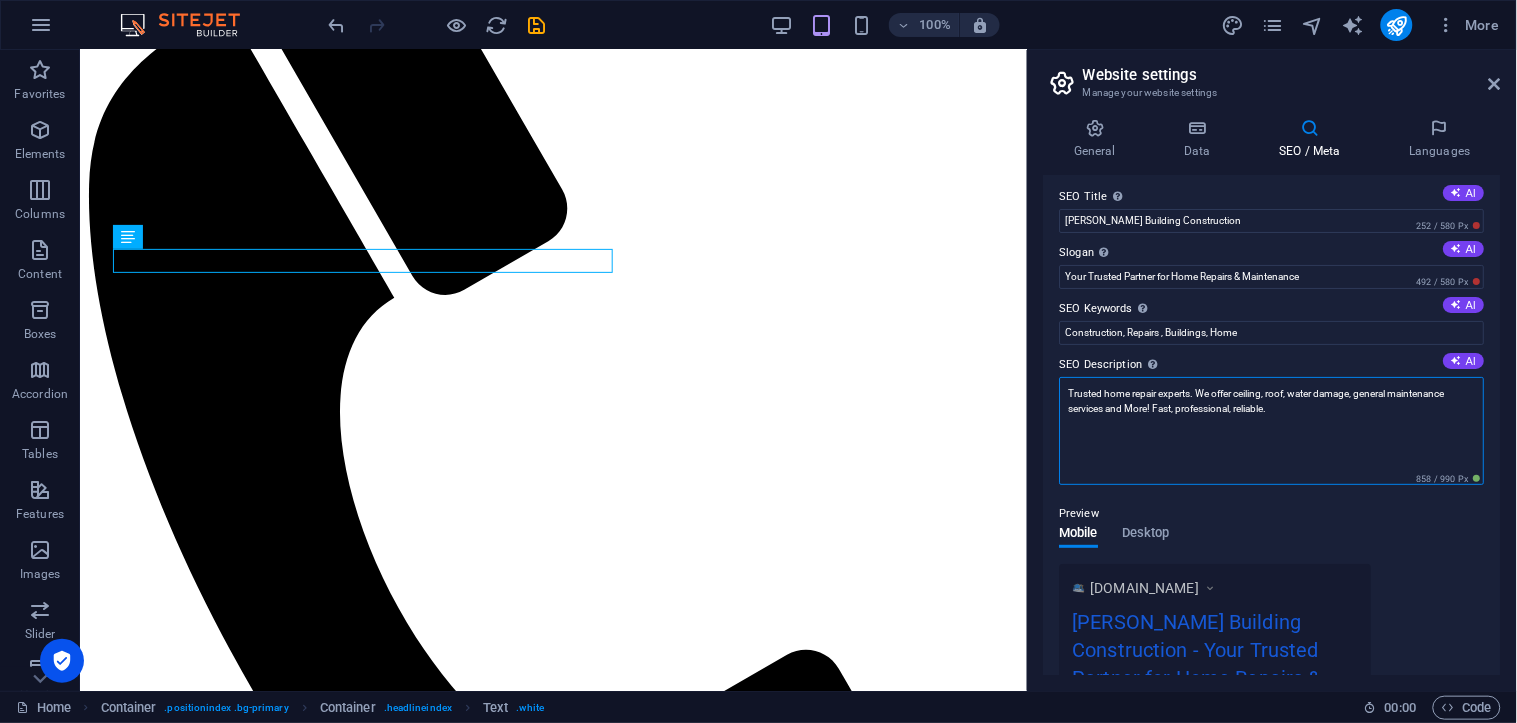 click on "Trusted home repair experts. We offer ceiling, roof, water damage, general maintenance services and More! Fast, professional, reliable." at bounding box center [1272, 431] 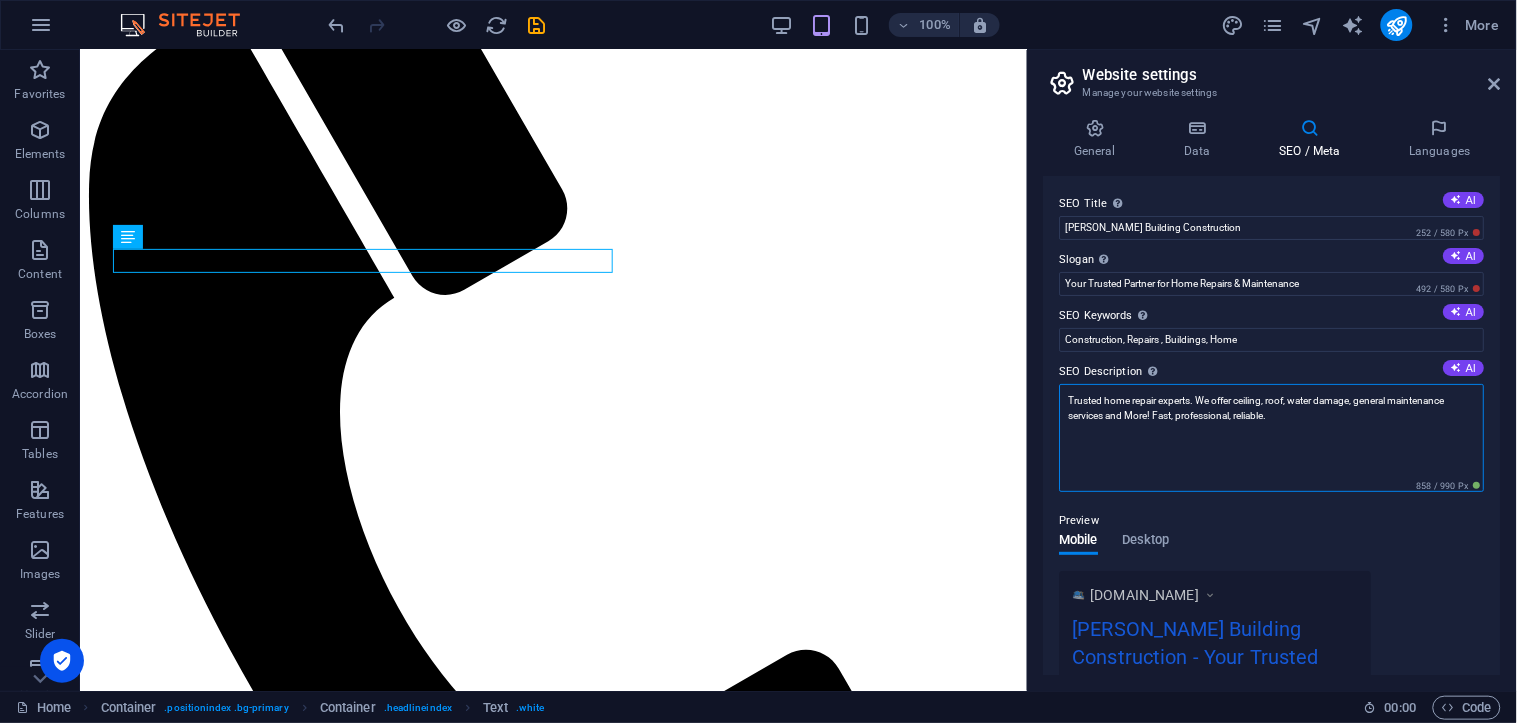 scroll, scrollTop: 397, scrollLeft: 0, axis: vertical 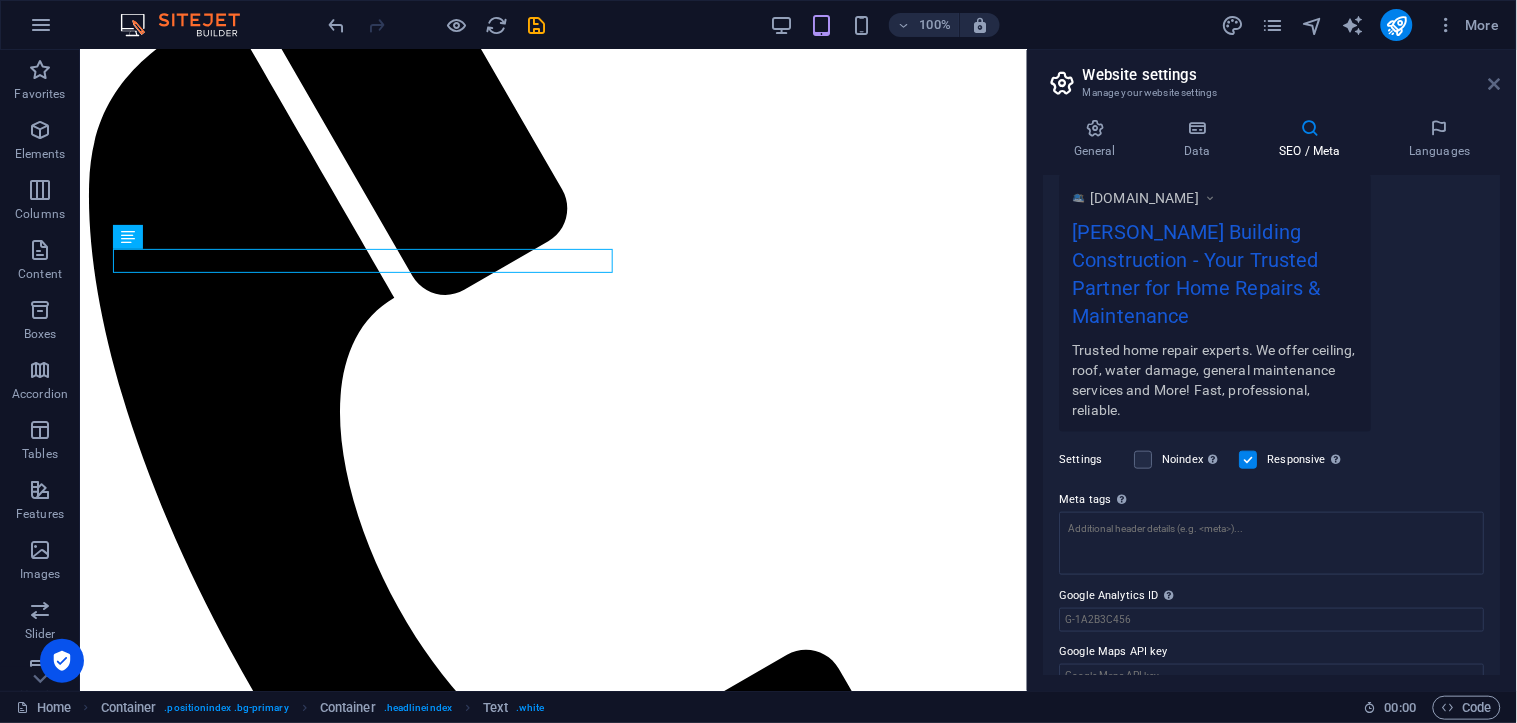 type on "Trusted home repair experts. We offer ceiling, roof, water damage, general maintenance services and More! Fast, professional, reliable." 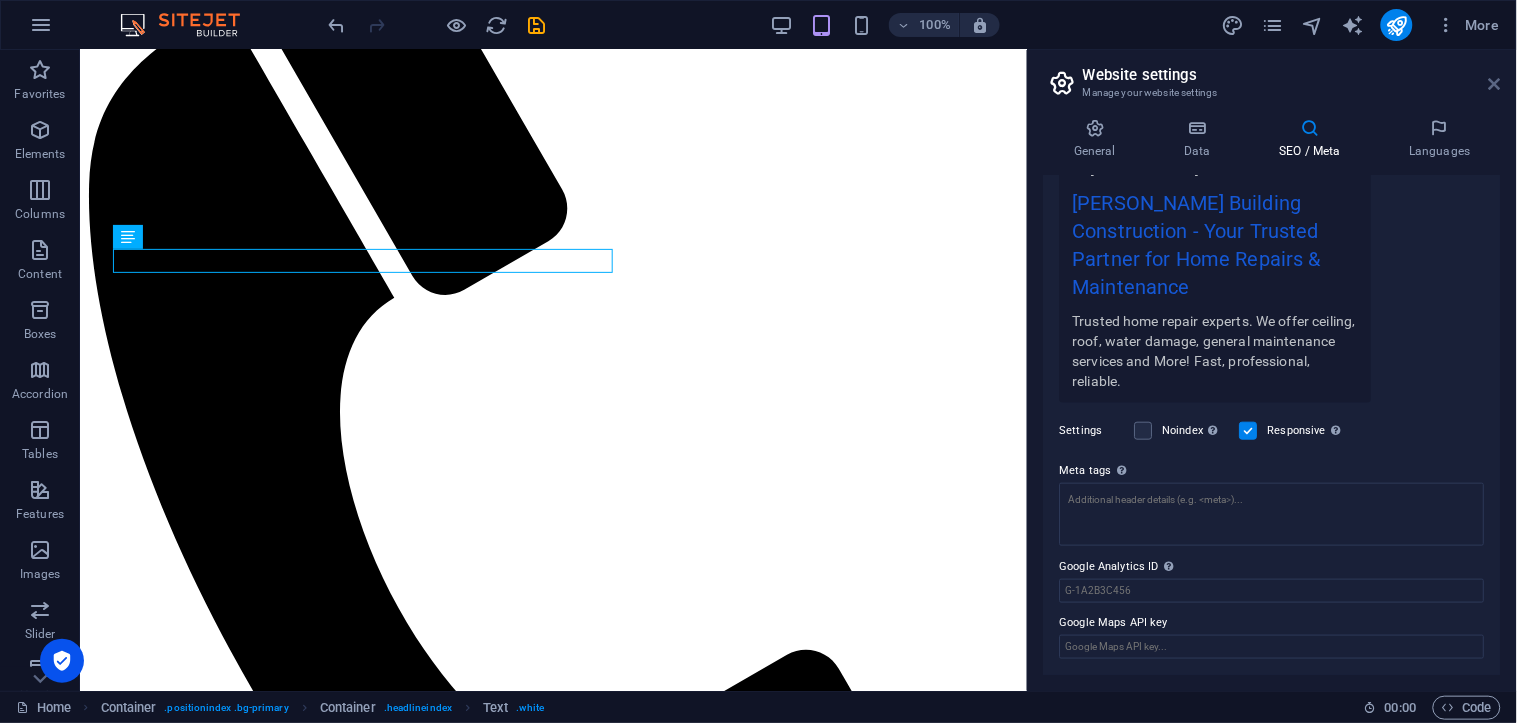 scroll, scrollTop: 352, scrollLeft: 0, axis: vertical 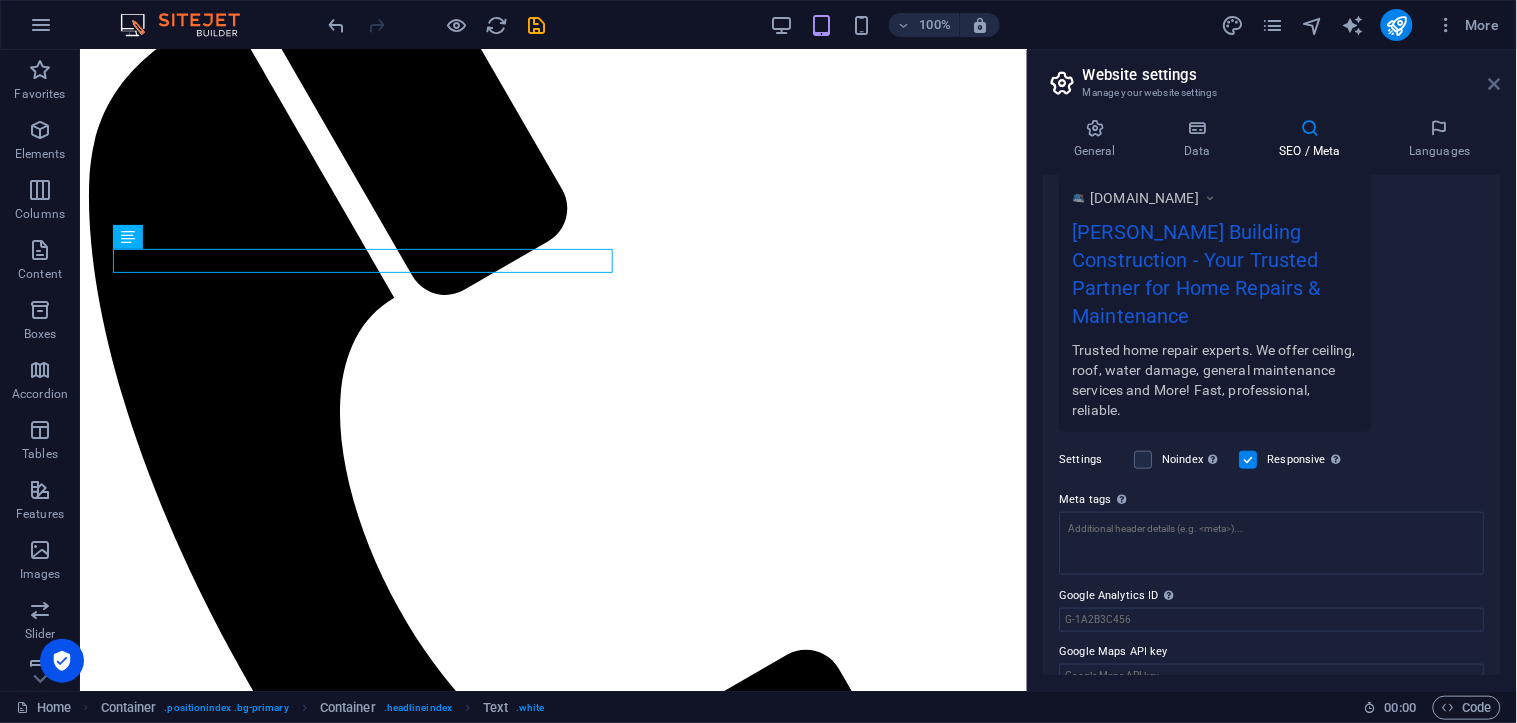 click at bounding box center [1495, 84] 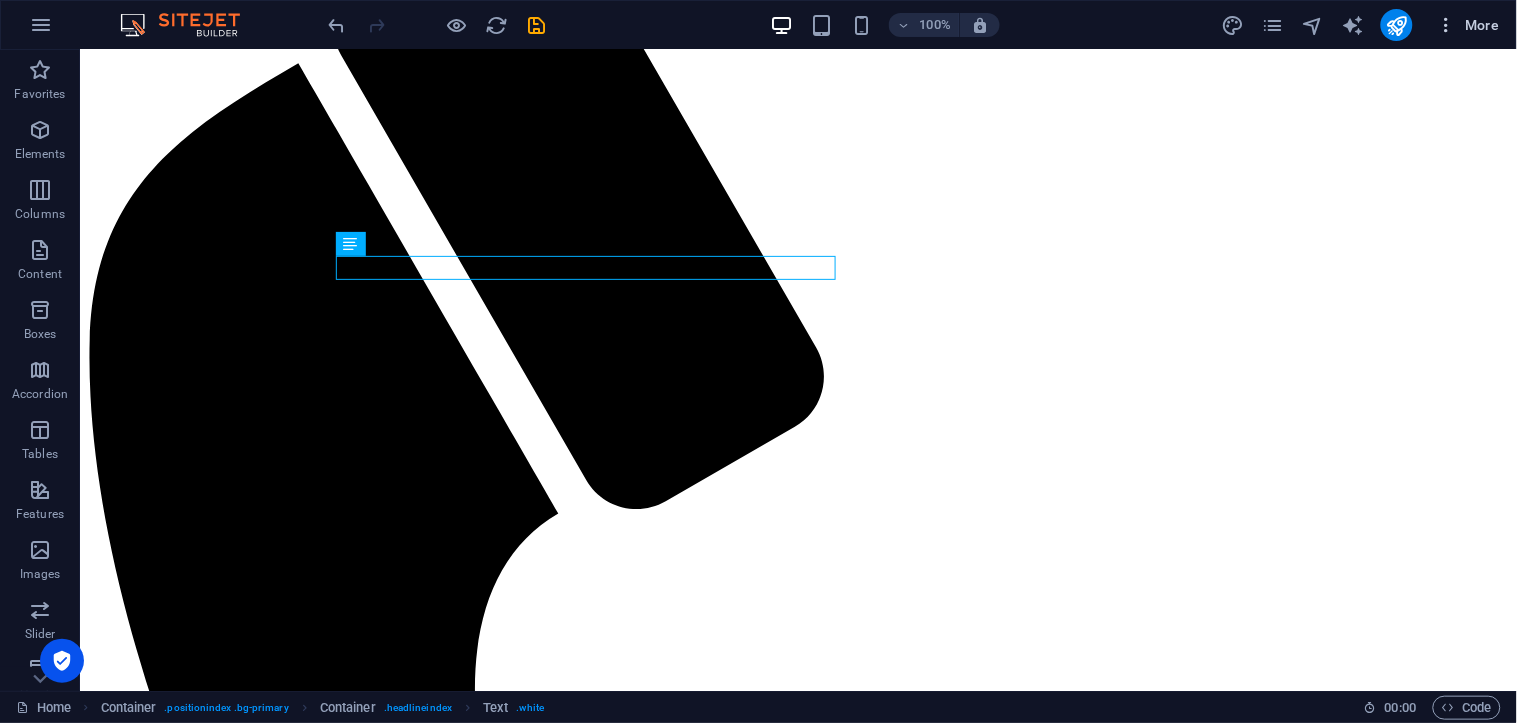 click on "More" at bounding box center (1468, 25) 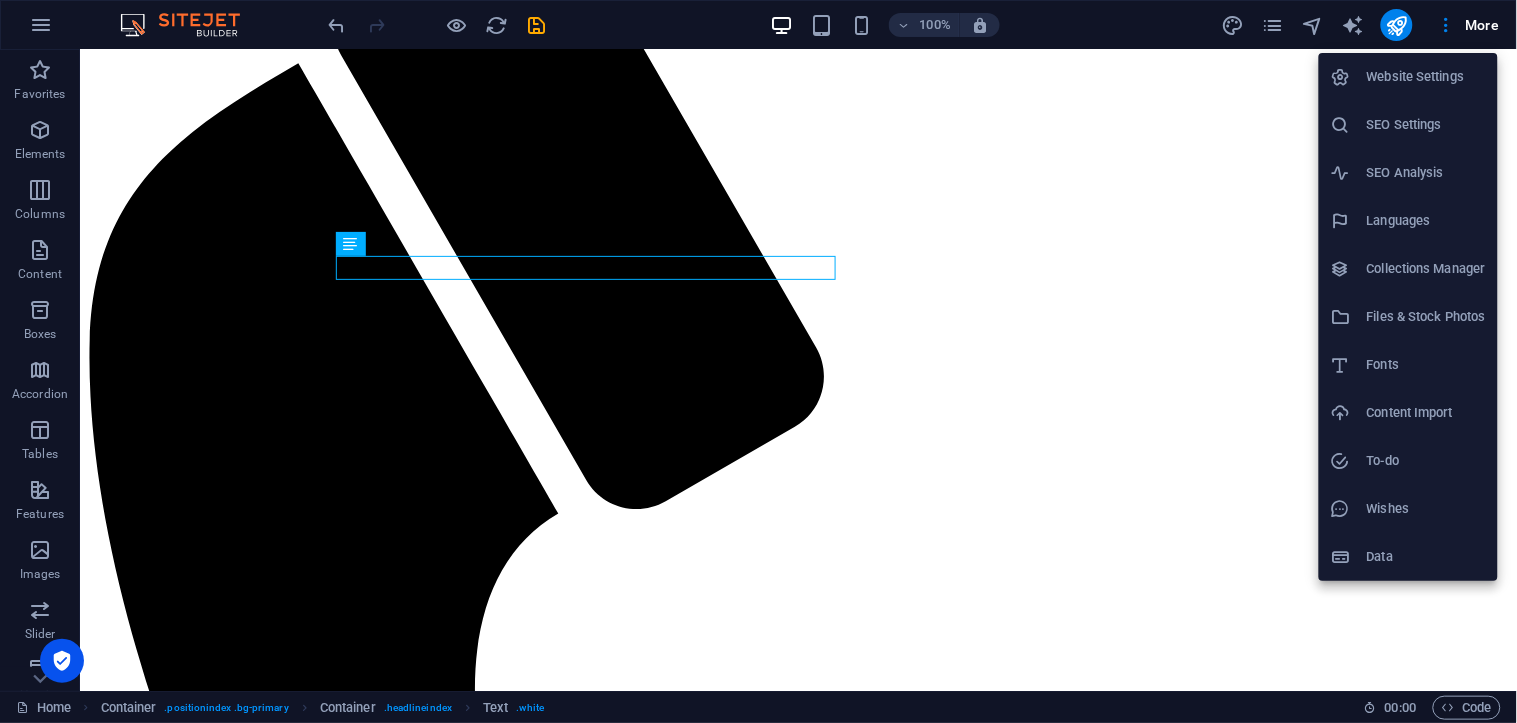 click on "SEO Settings" at bounding box center (1426, 125) 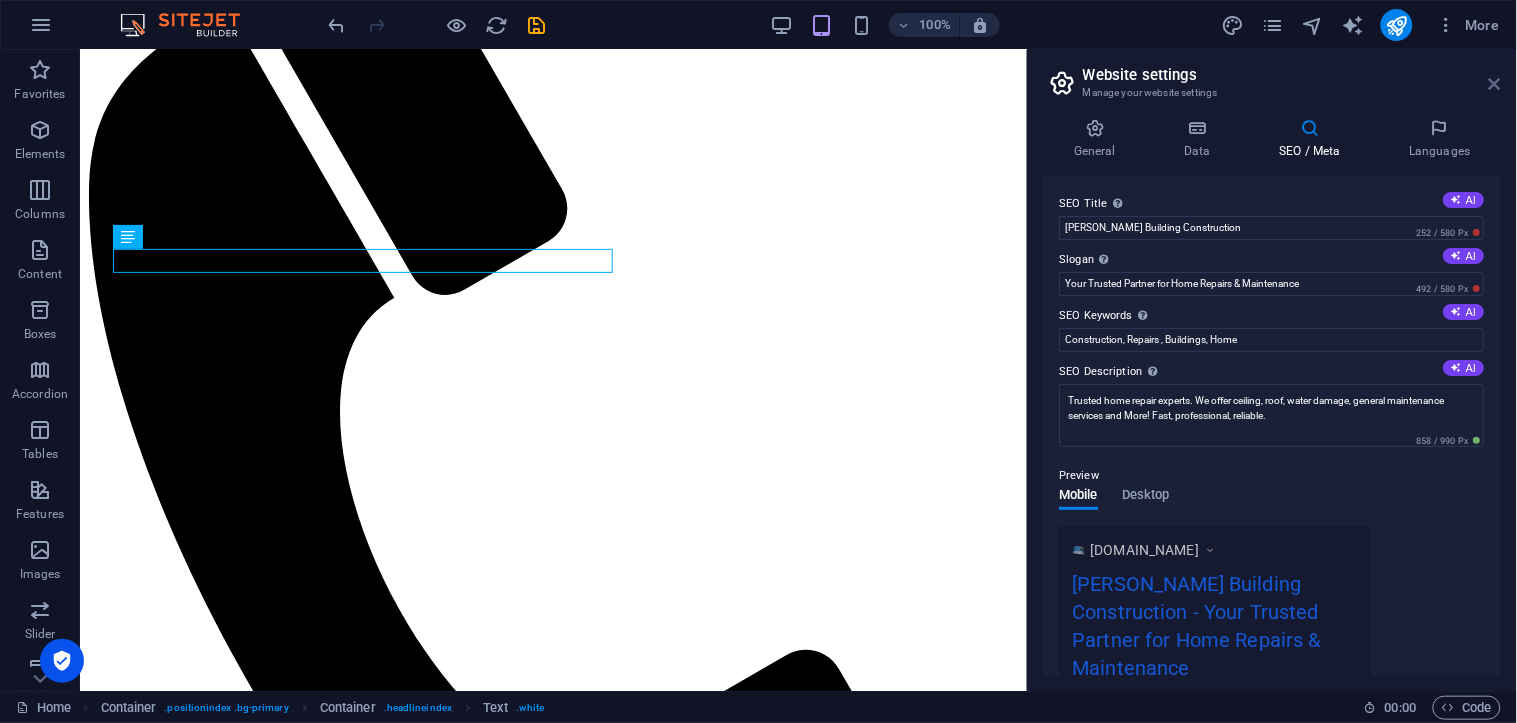 click at bounding box center (1495, 84) 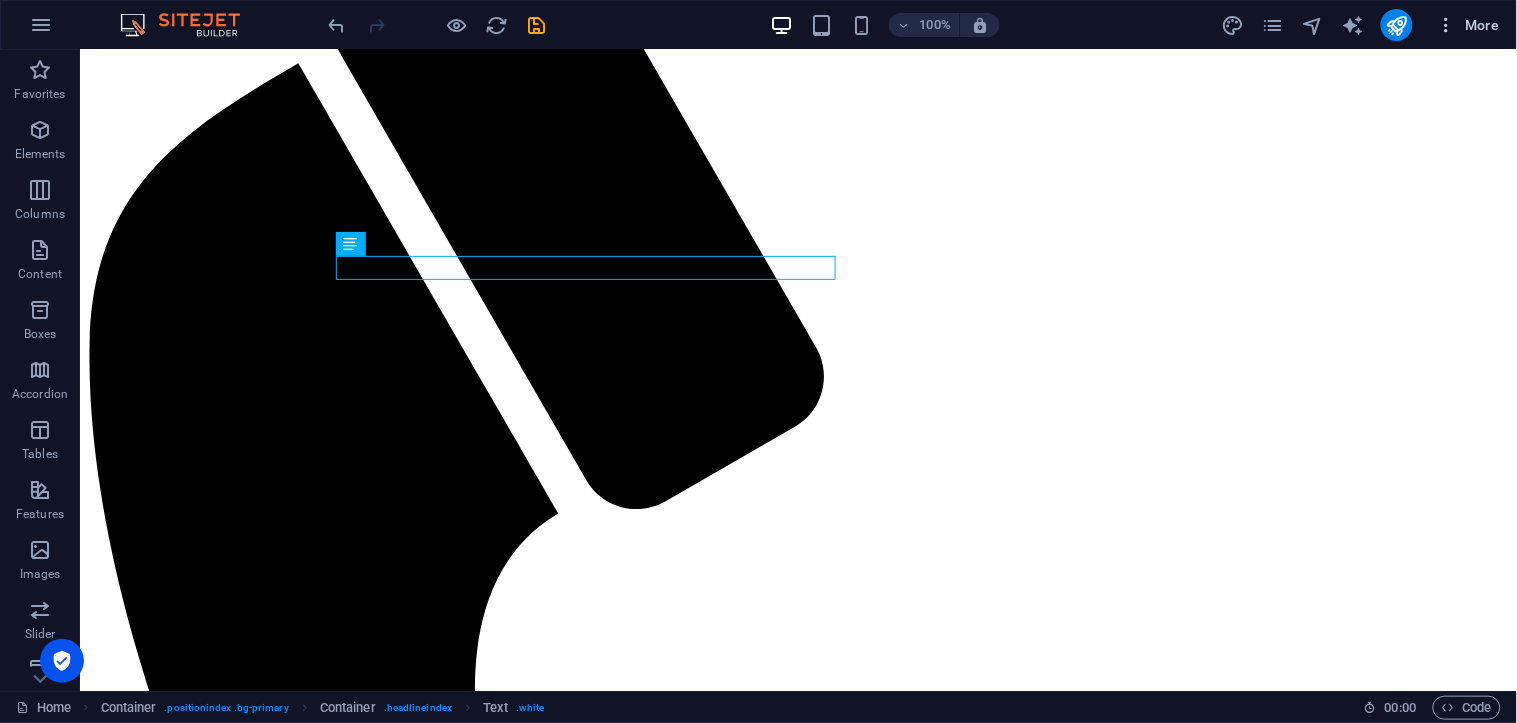 click on "More" at bounding box center (1468, 25) 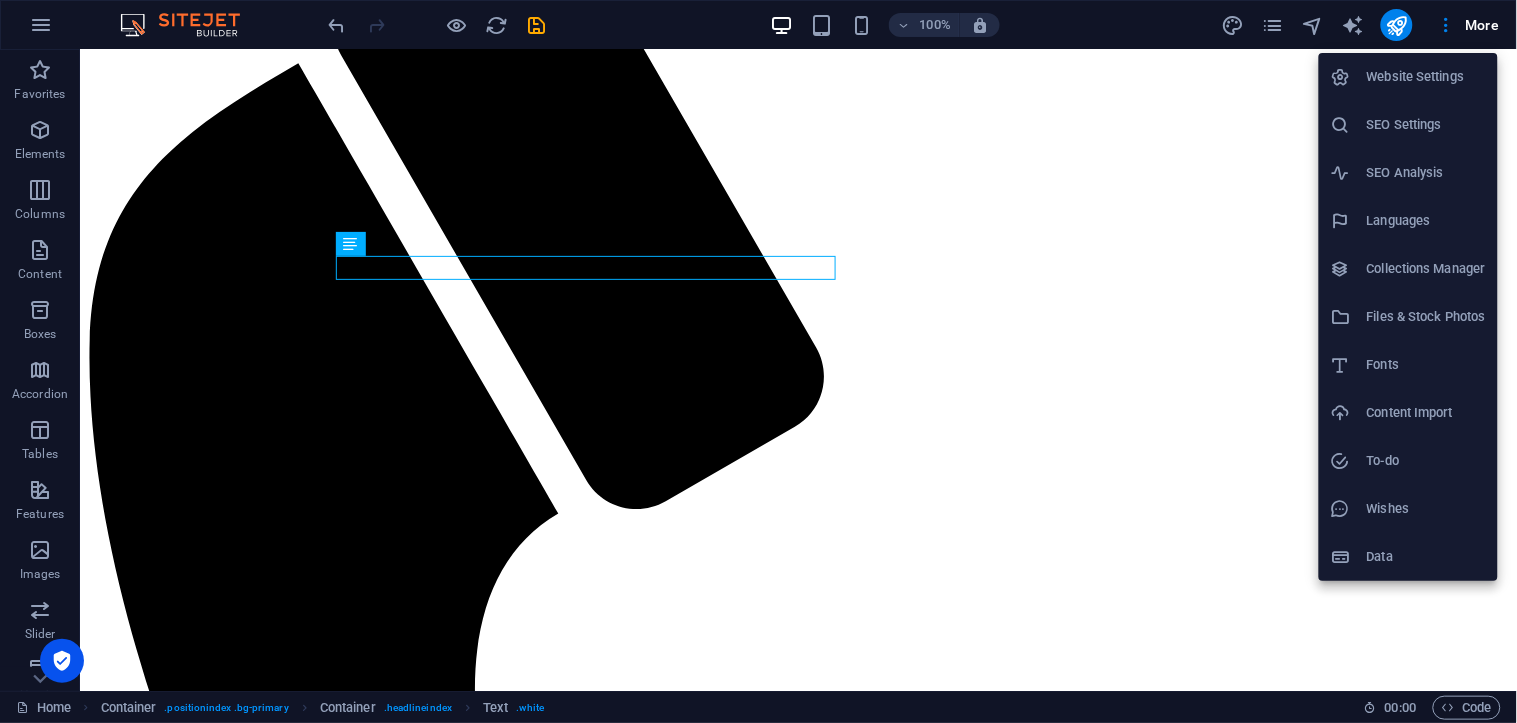click on "Wishes" at bounding box center [1426, 509] 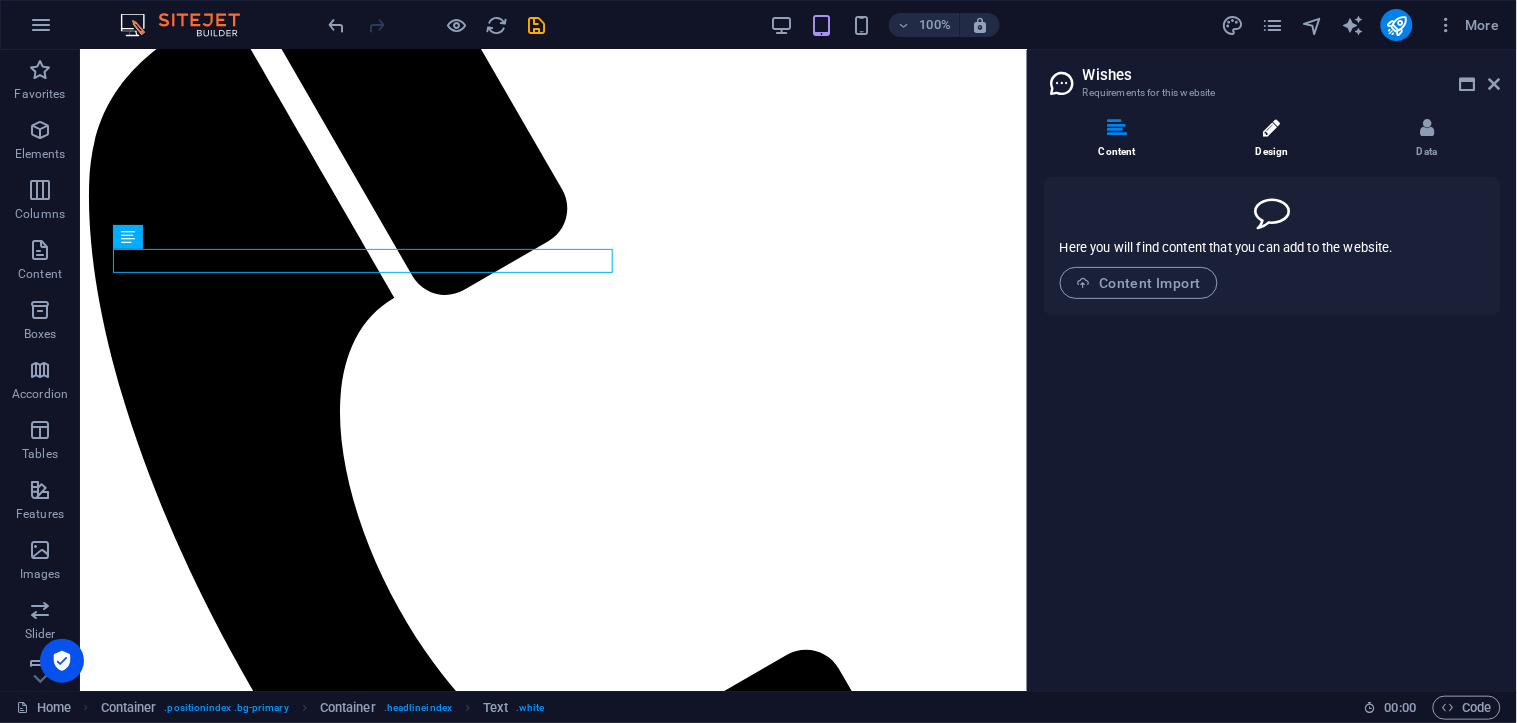 click on "Design" at bounding box center (1276, 139) 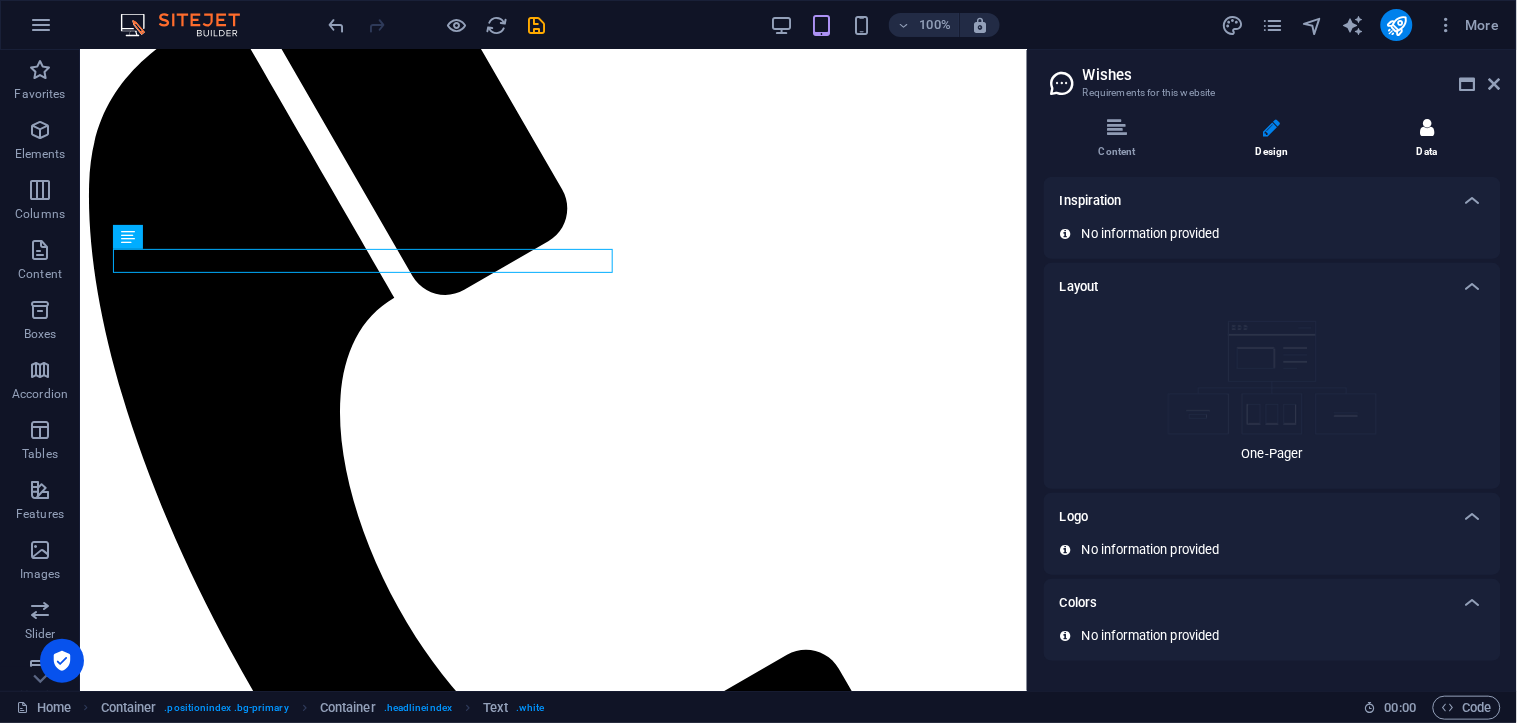 click on "Data" at bounding box center (1427, 139) 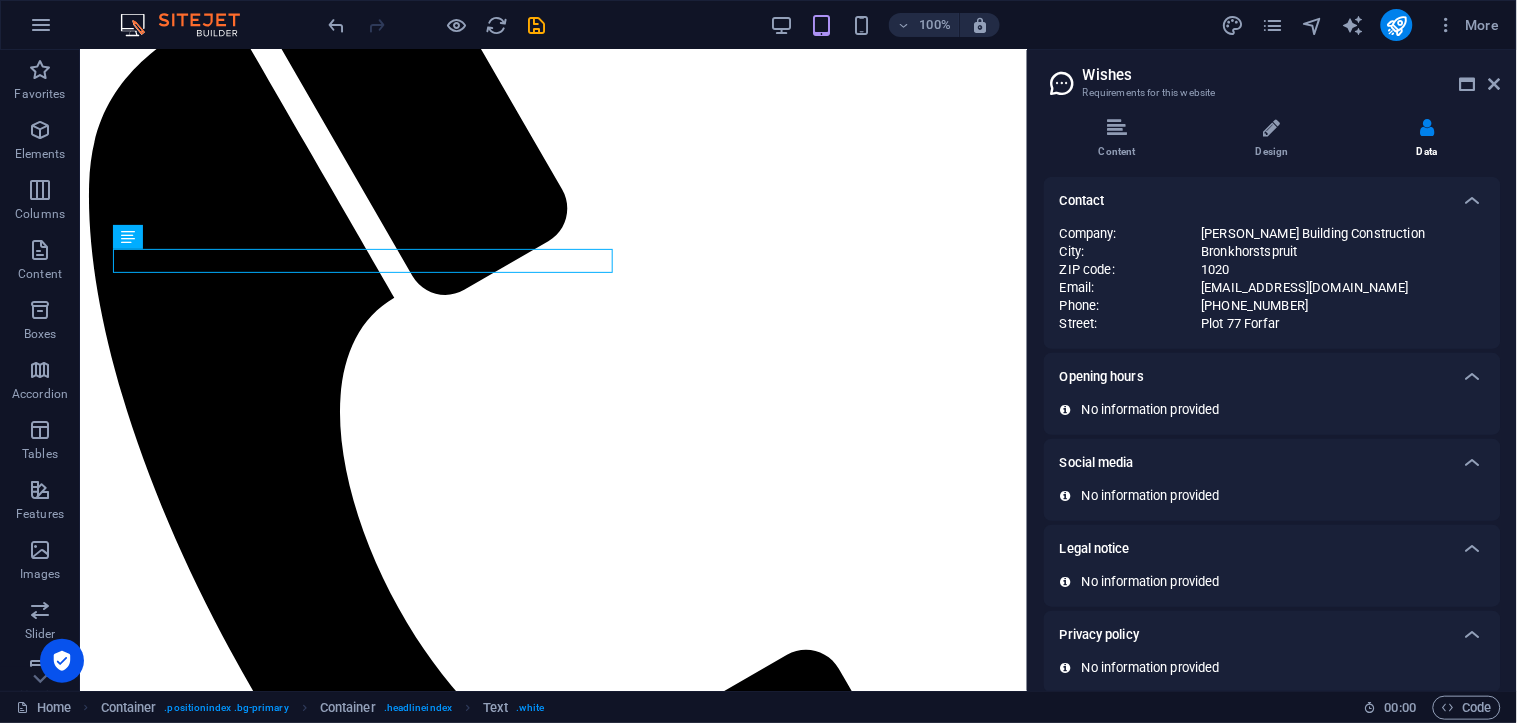 scroll, scrollTop: 17, scrollLeft: 0, axis: vertical 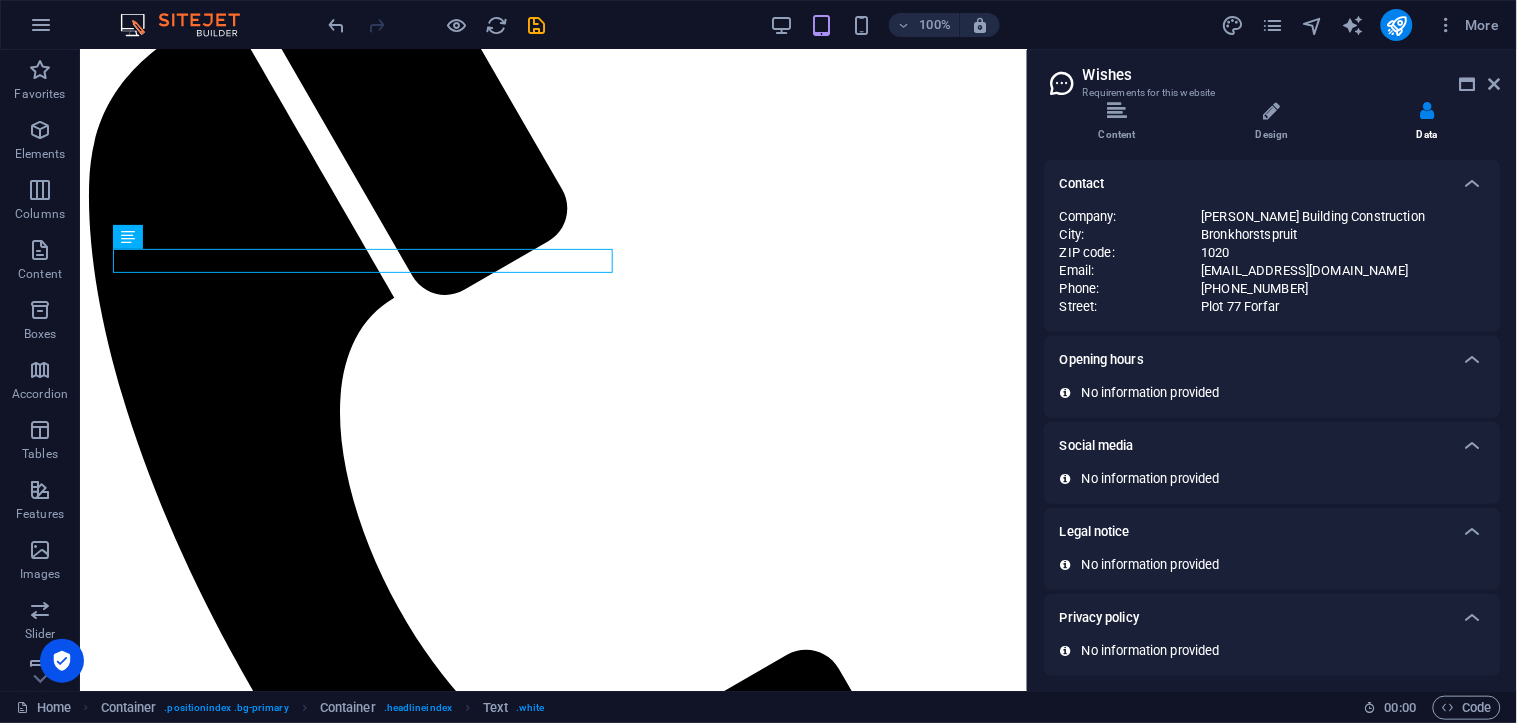 click on "No information provided" at bounding box center [1272, 479] 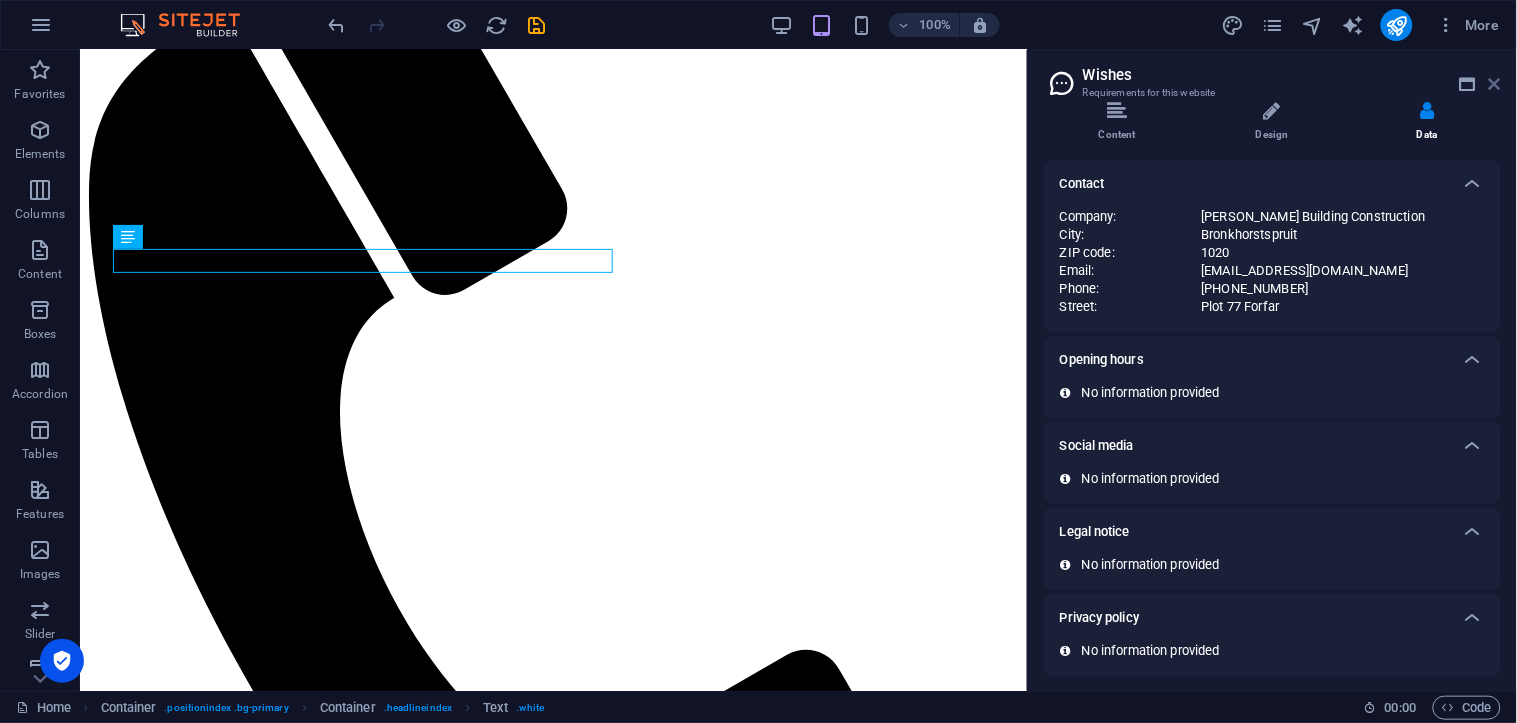click at bounding box center (1495, 84) 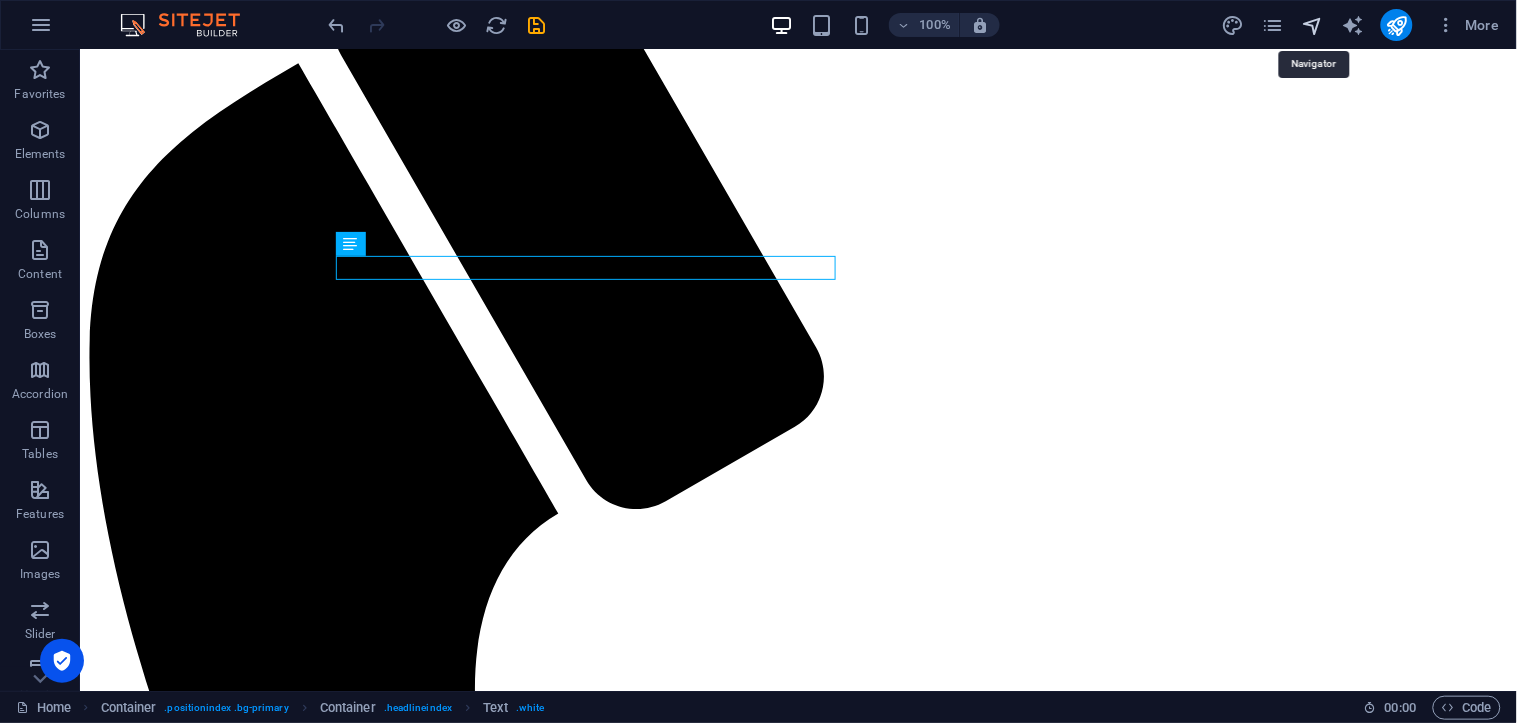 click at bounding box center (1312, 25) 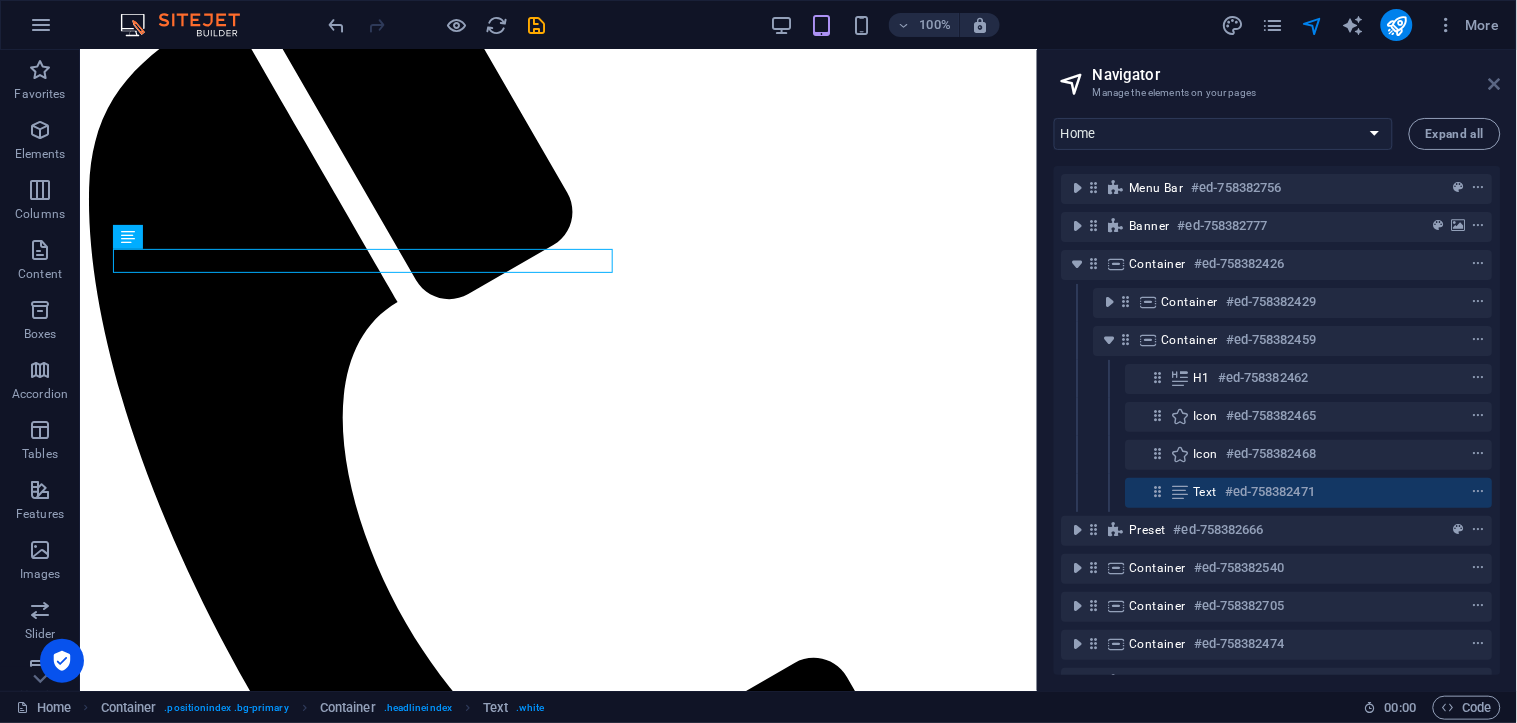 click at bounding box center (1495, 84) 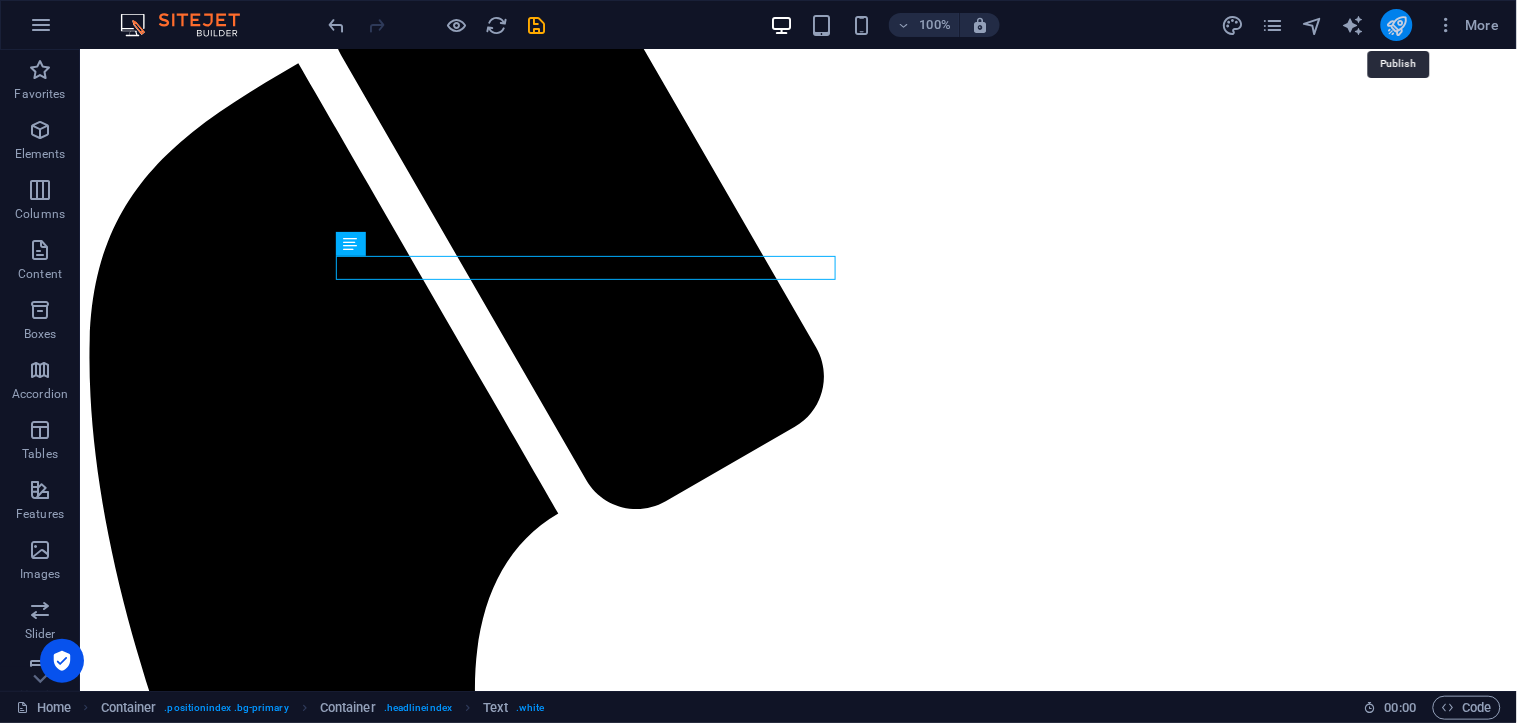 click at bounding box center (1396, 25) 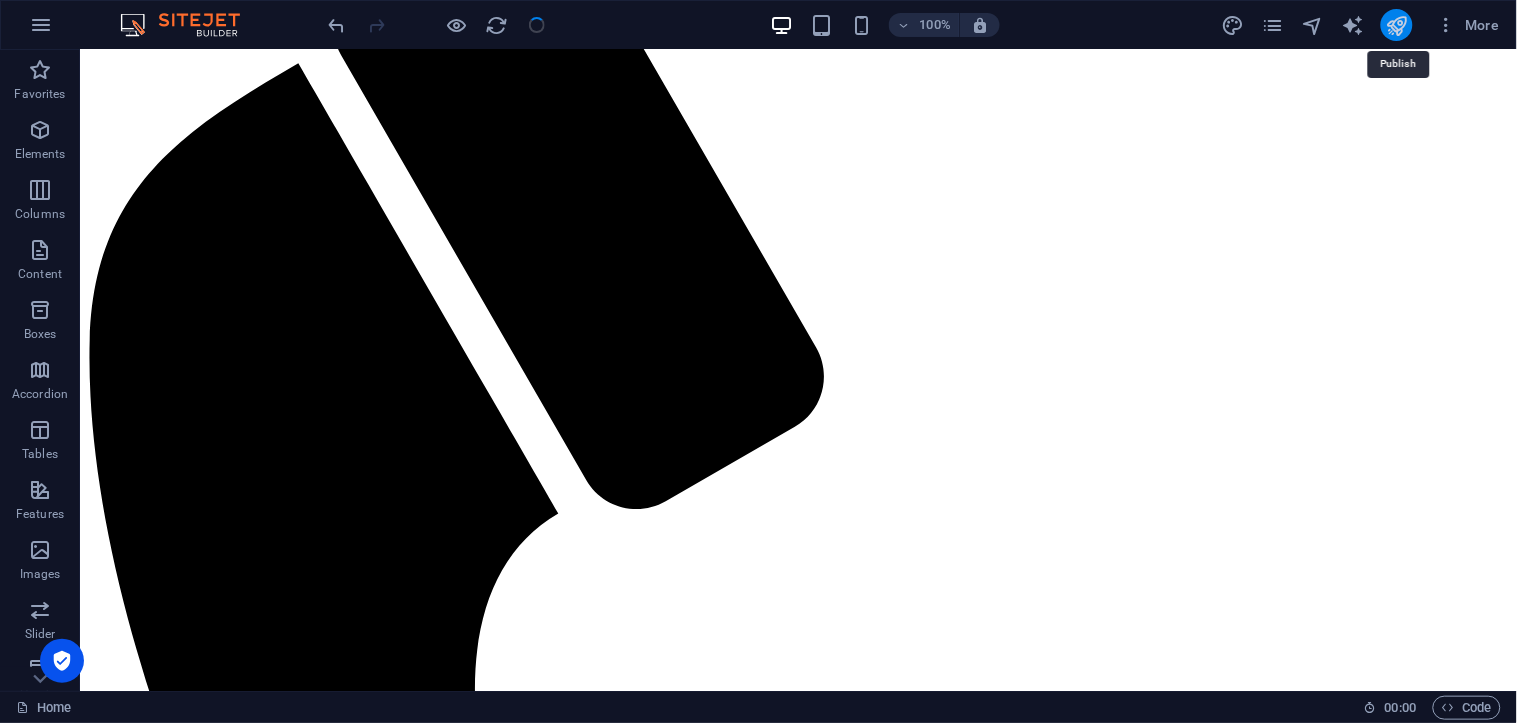 click at bounding box center (1396, 25) 